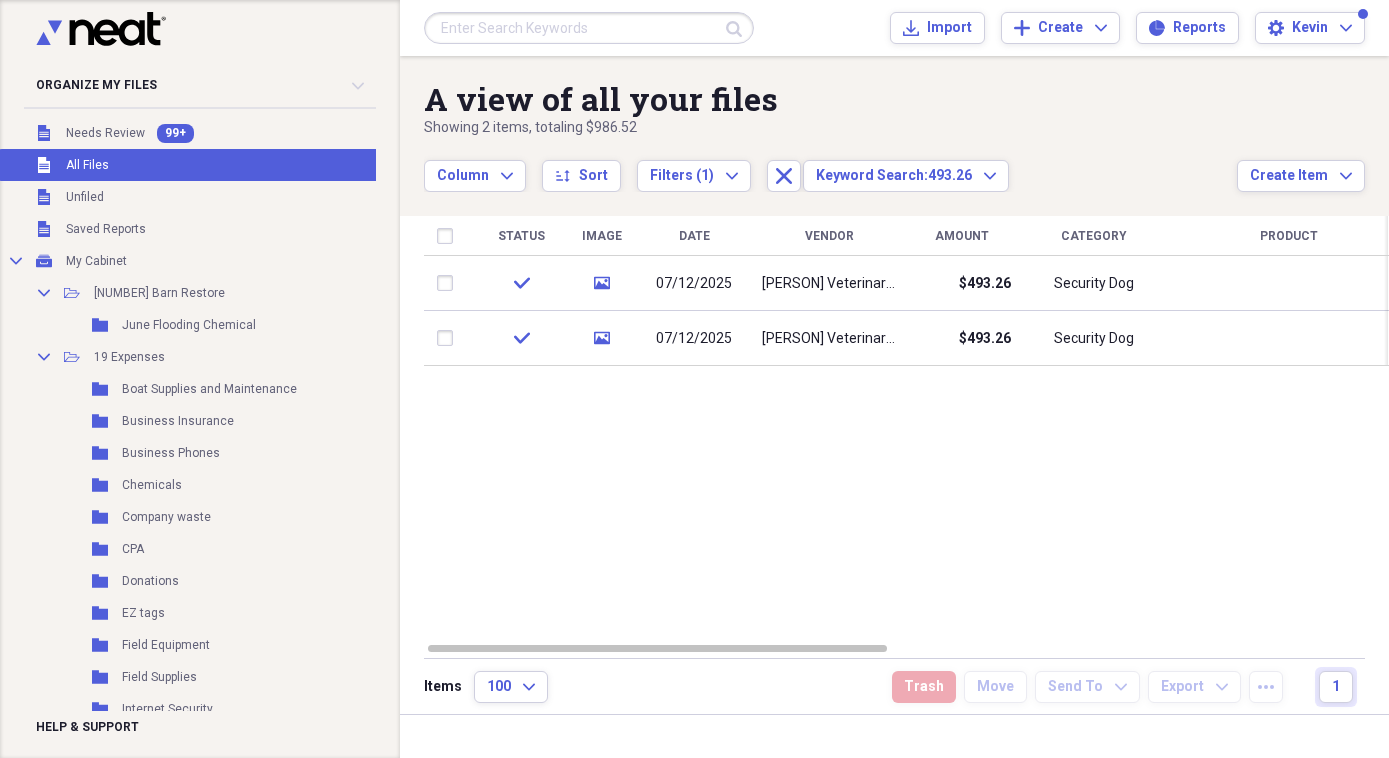 scroll, scrollTop: 0, scrollLeft: 0, axis: both 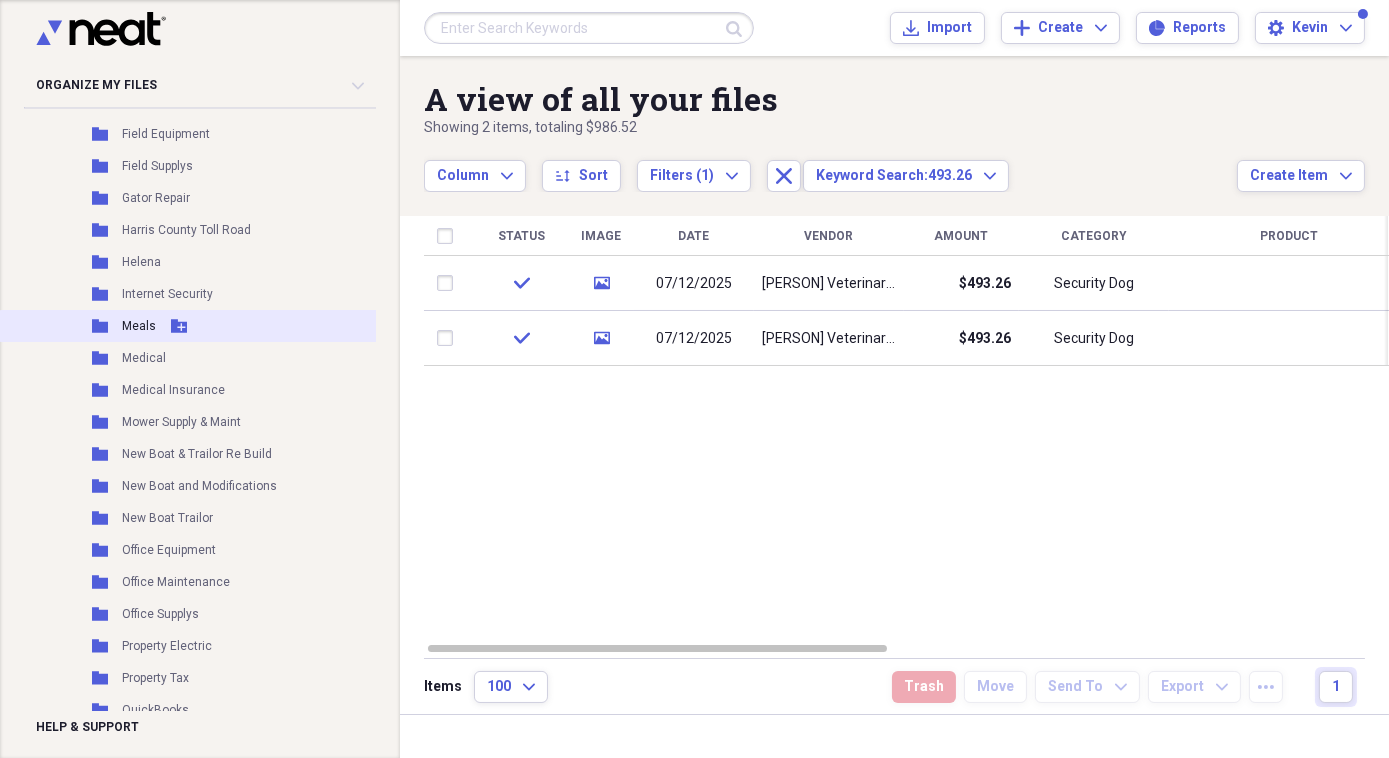 click on "Meals" at bounding box center [139, 326] 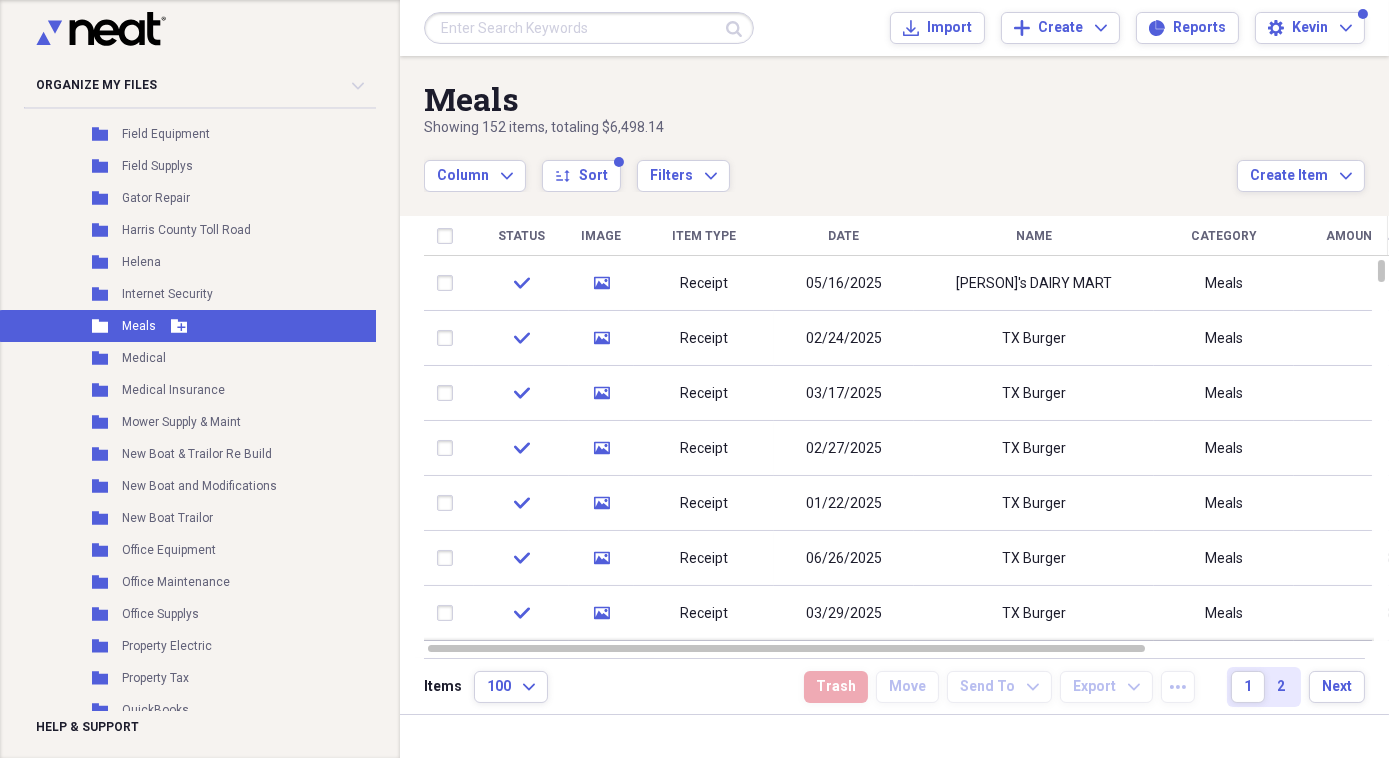 click on "Folder Meals Add Folder" at bounding box center [223, 326] 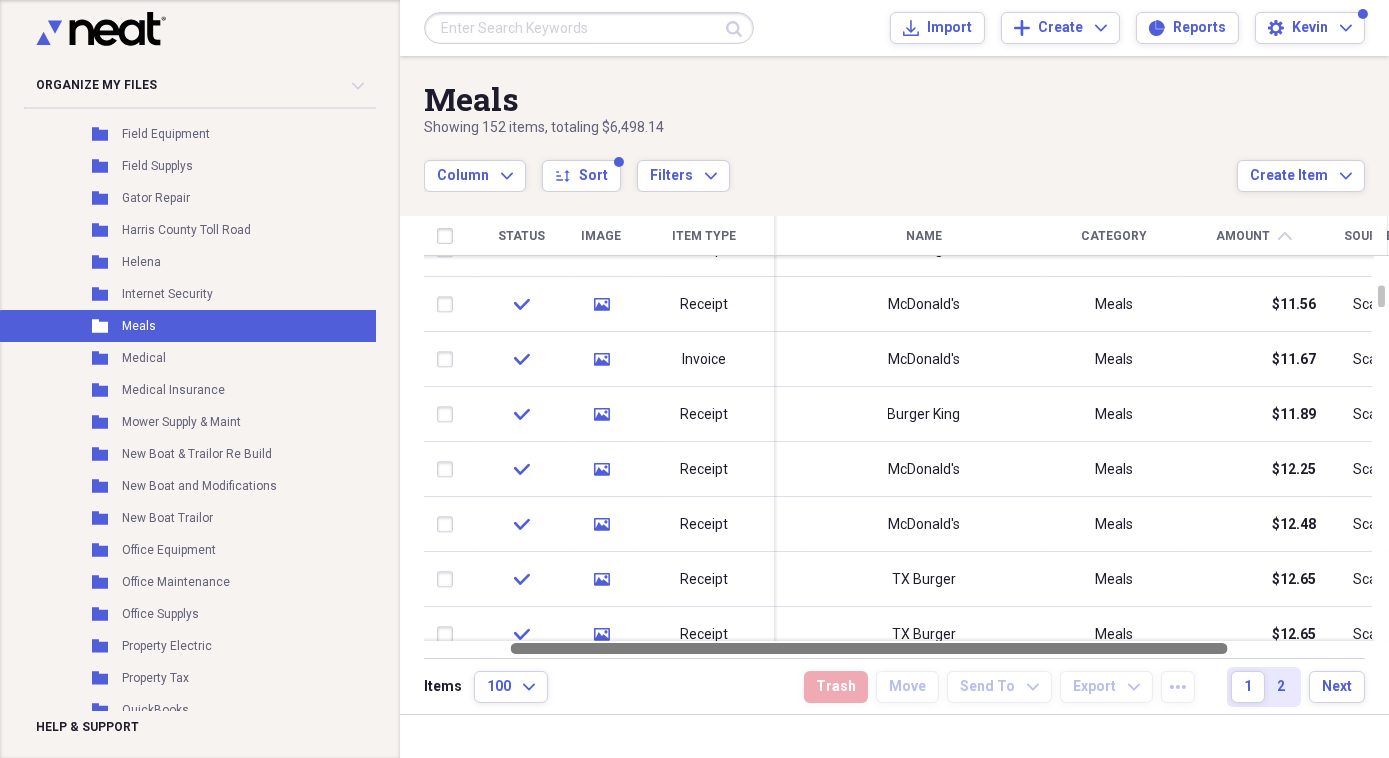 drag, startPoint x: 1093, startPoint y: 648, endPoint x: 1176, endPoint y: 641, distance: 83.294655 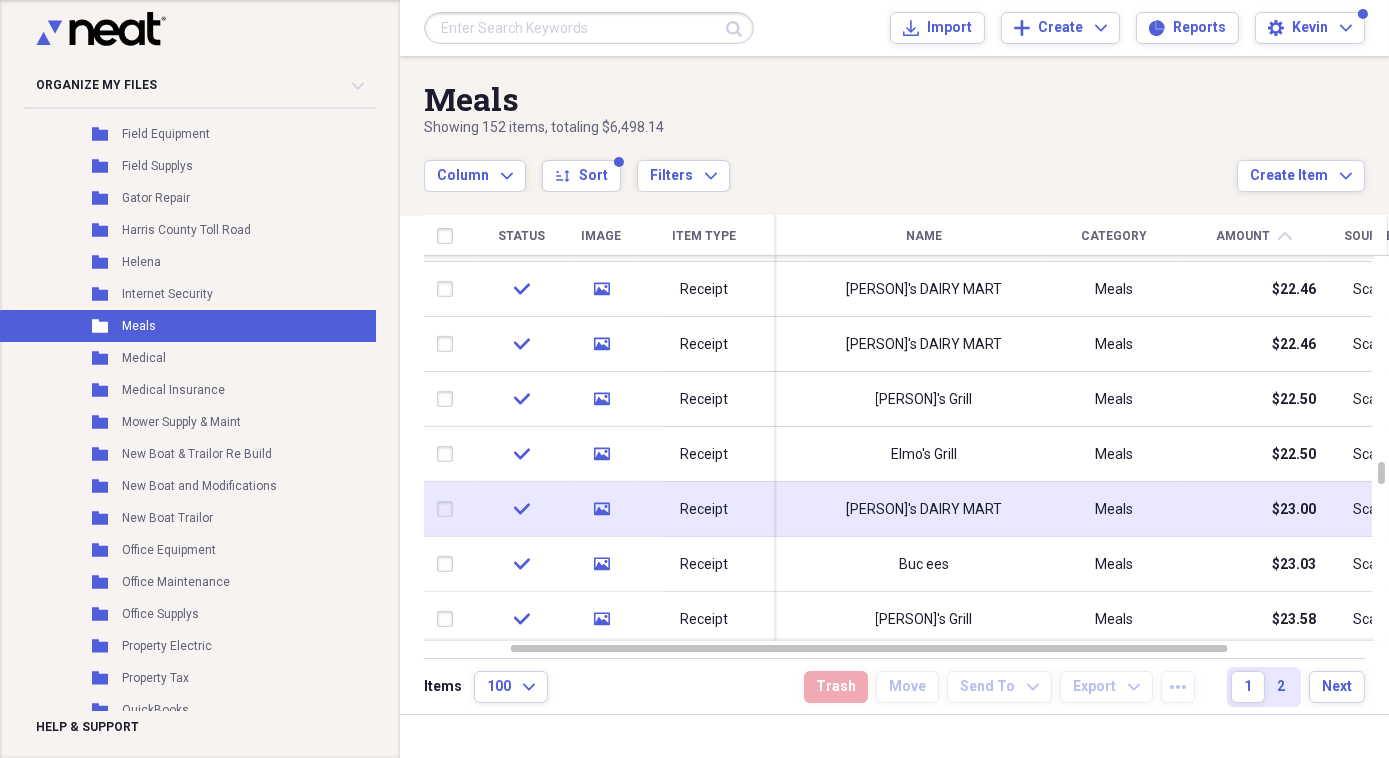 click on "Meals" at bounding box center [1114, 510] 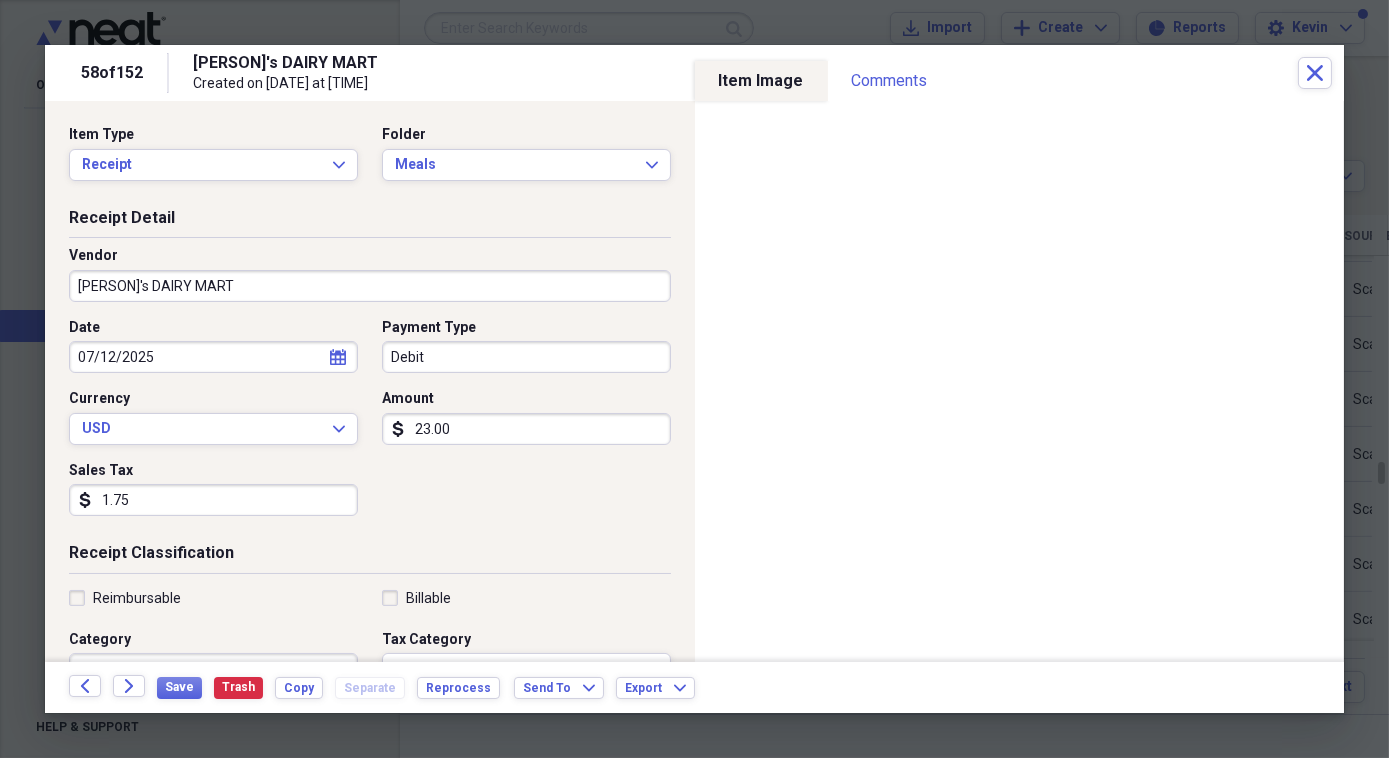 click on "[NUMBER] of [NUMBER] [PERSON] Created on [DATE] at [TIME] Close" at bounding box center (694, 73) 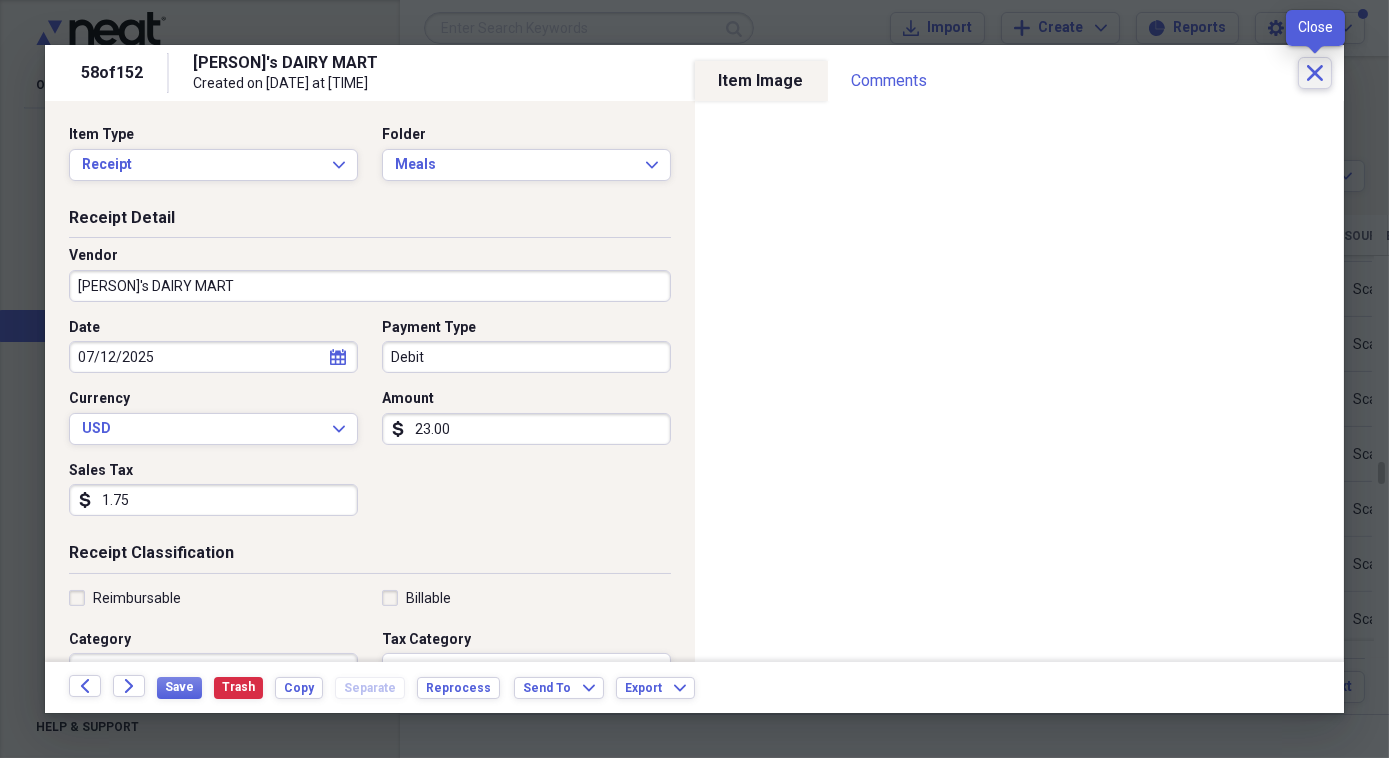 click on "Close" at bounding box center (1315, 73) 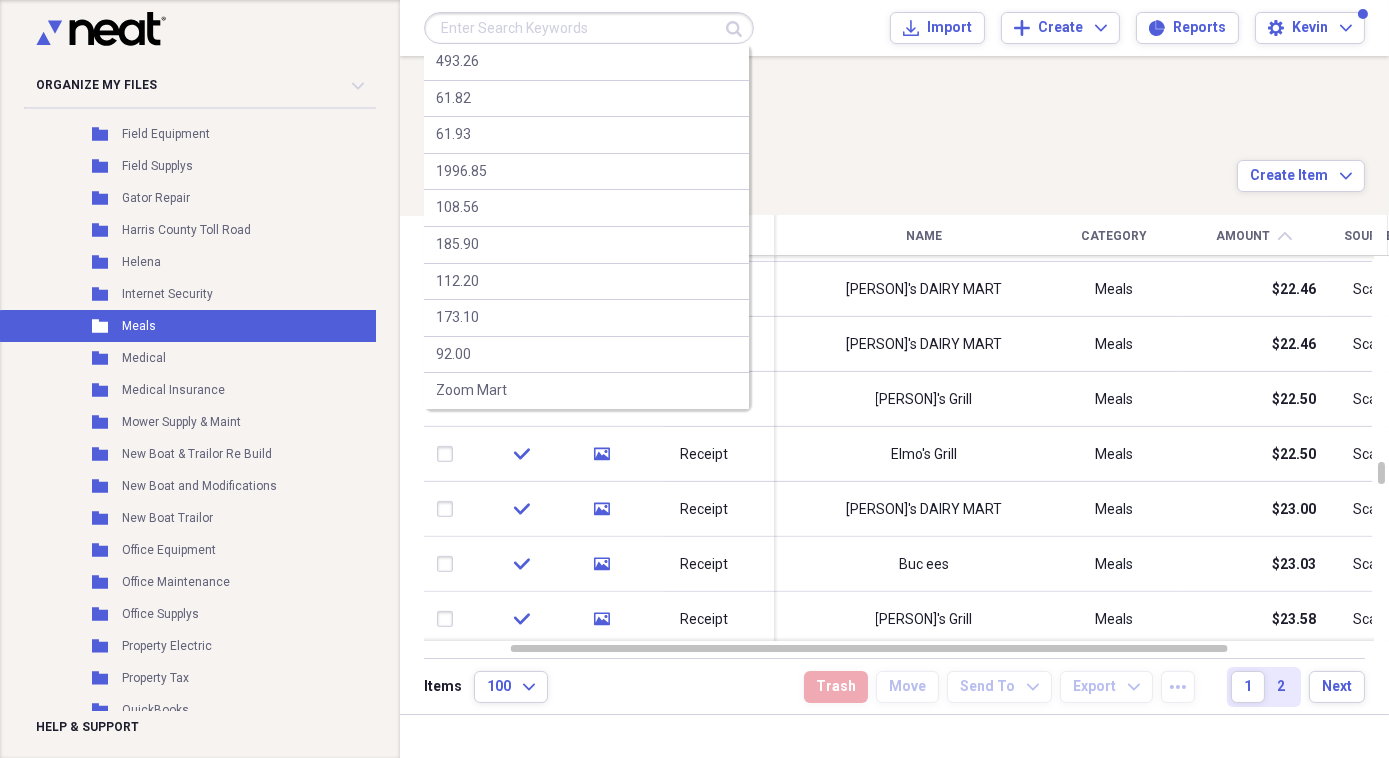 click at bounding box center (589, 28) 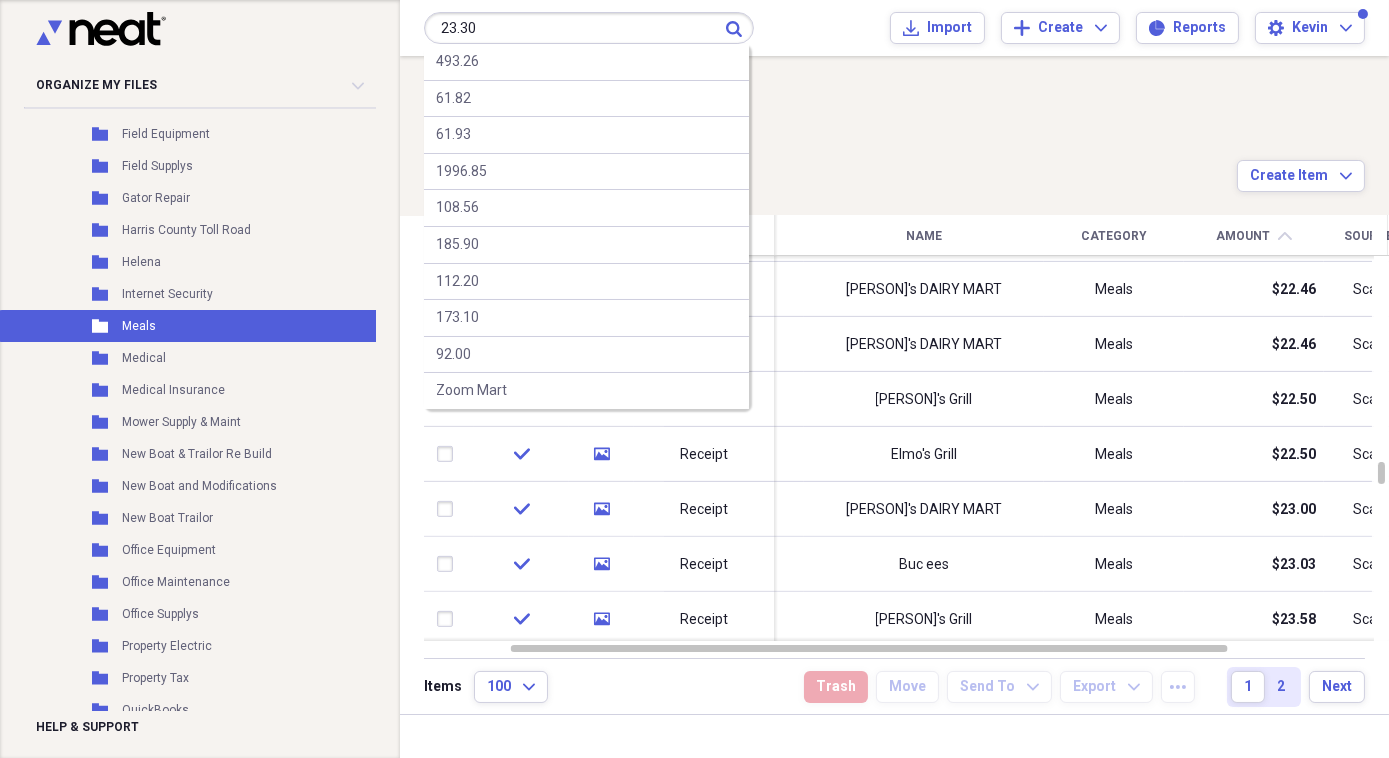 type on "23.30" 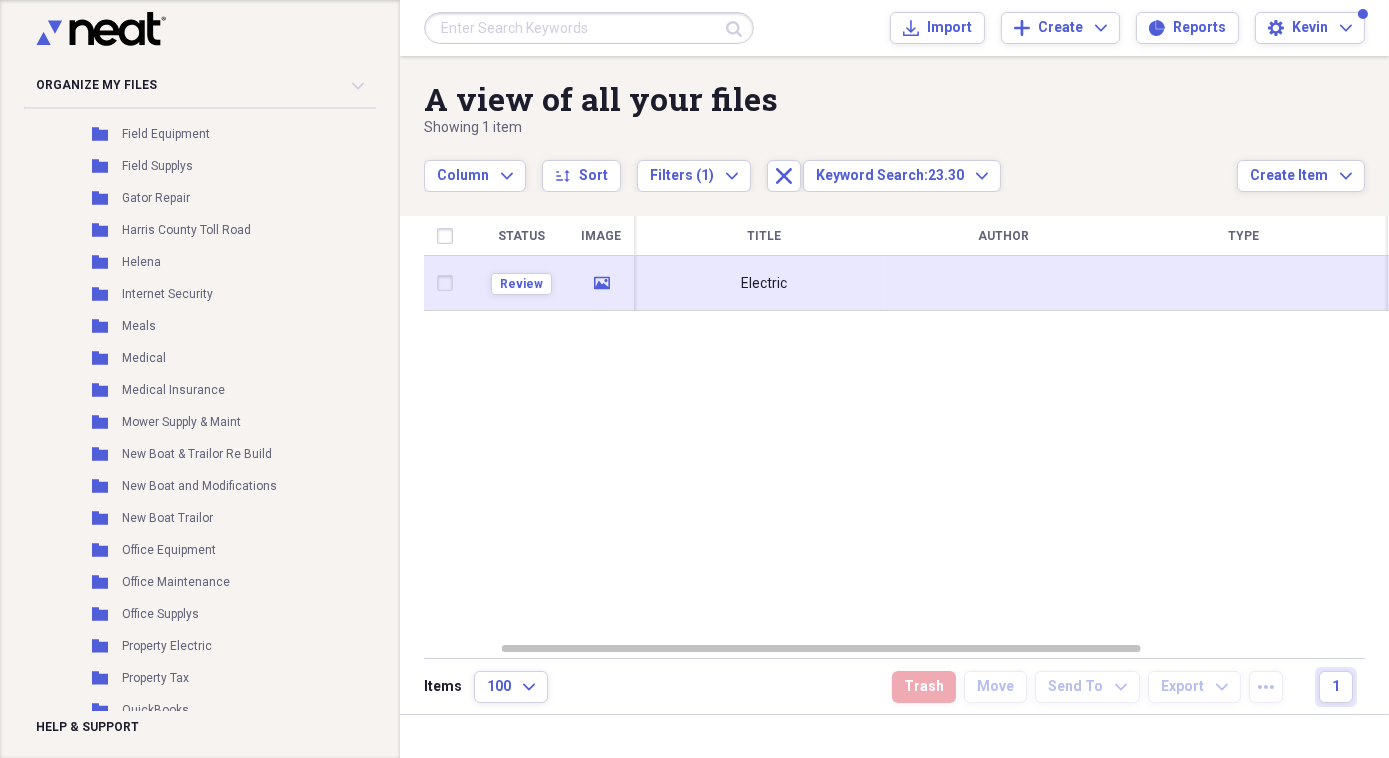 click at bounding box center (1004, 283) 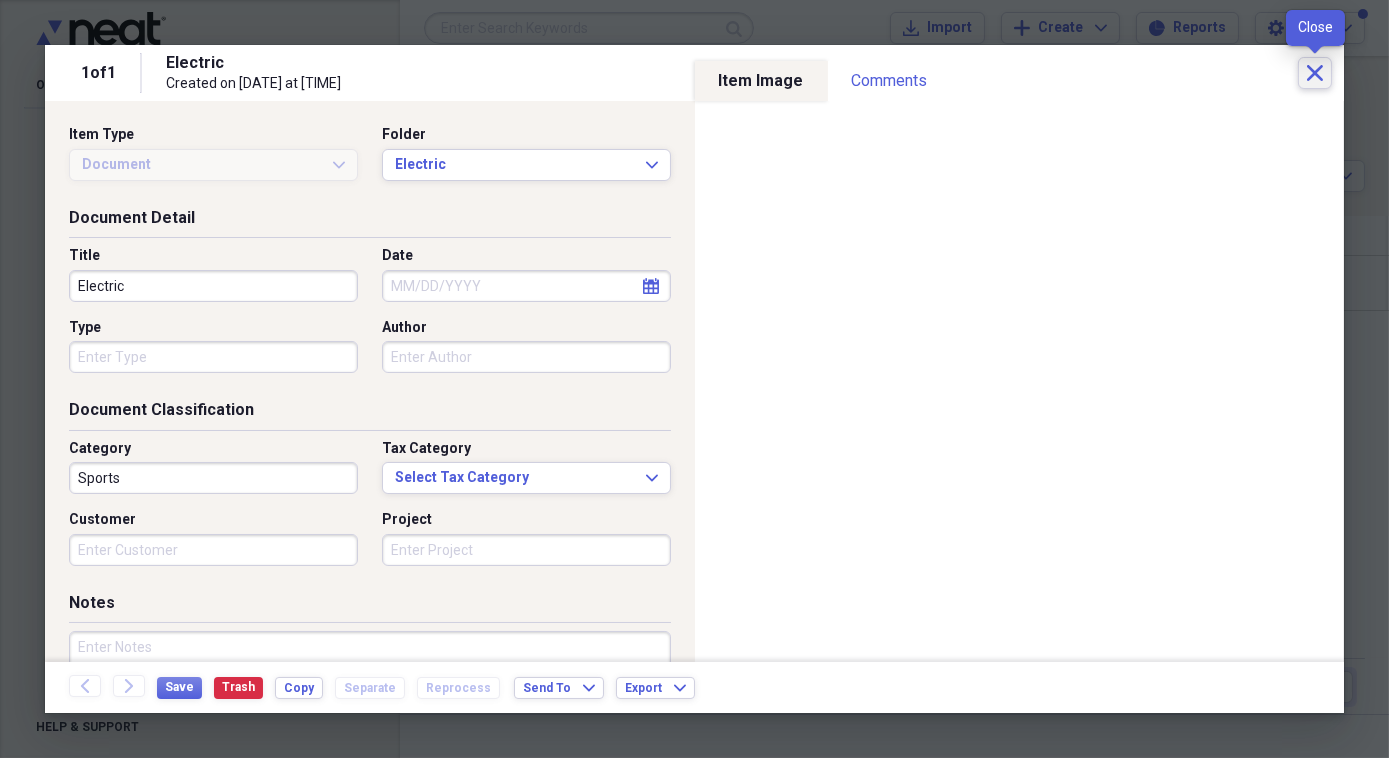 click on "Close" at bounding box center [1315, 73] 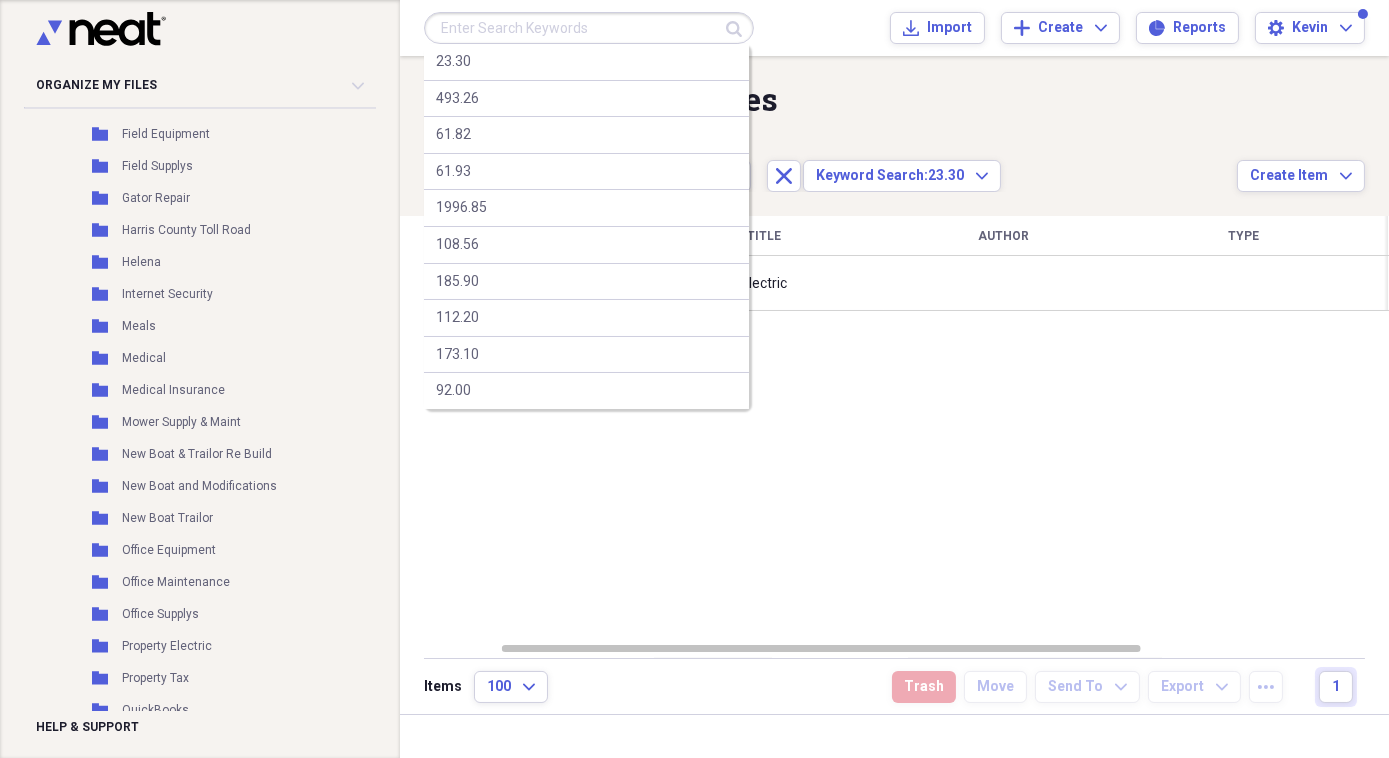 click at bounding box center (589, 28) 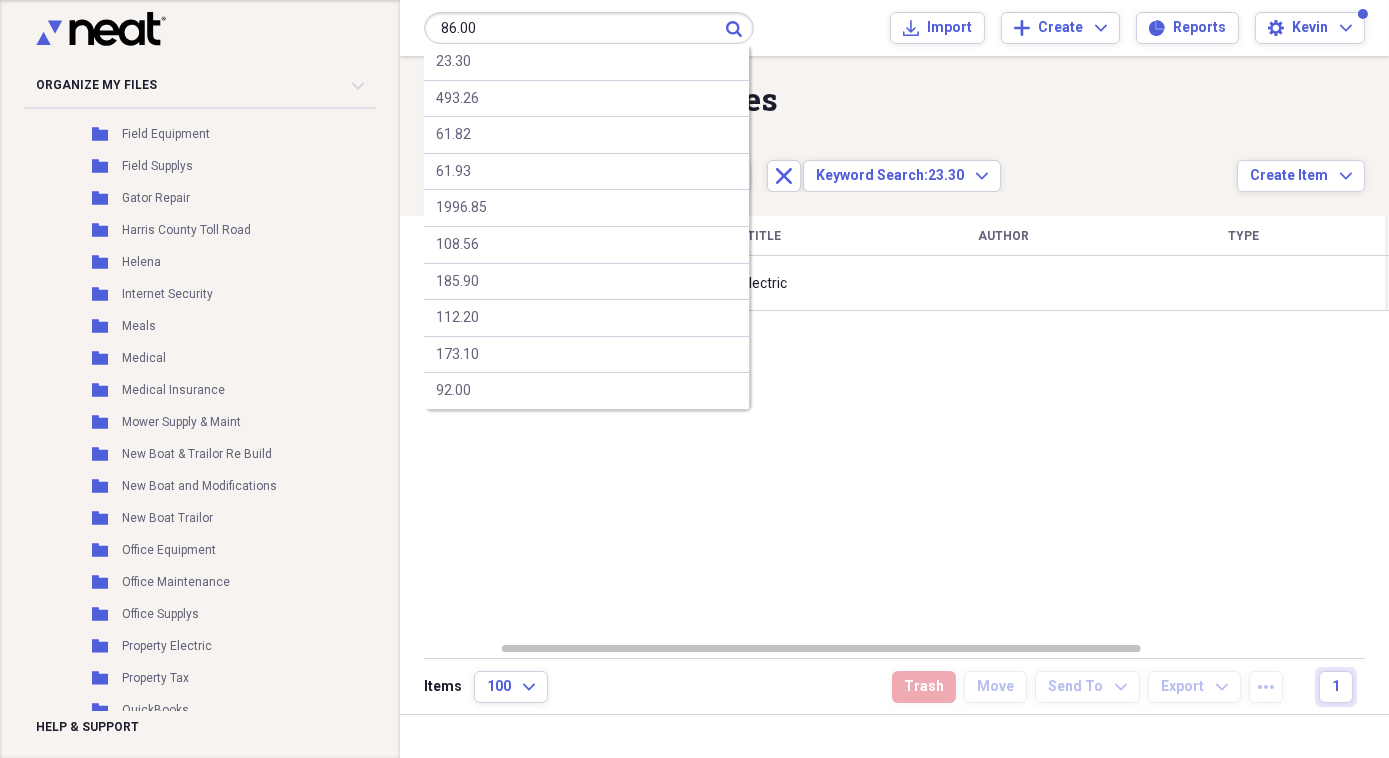 type on "86.00" 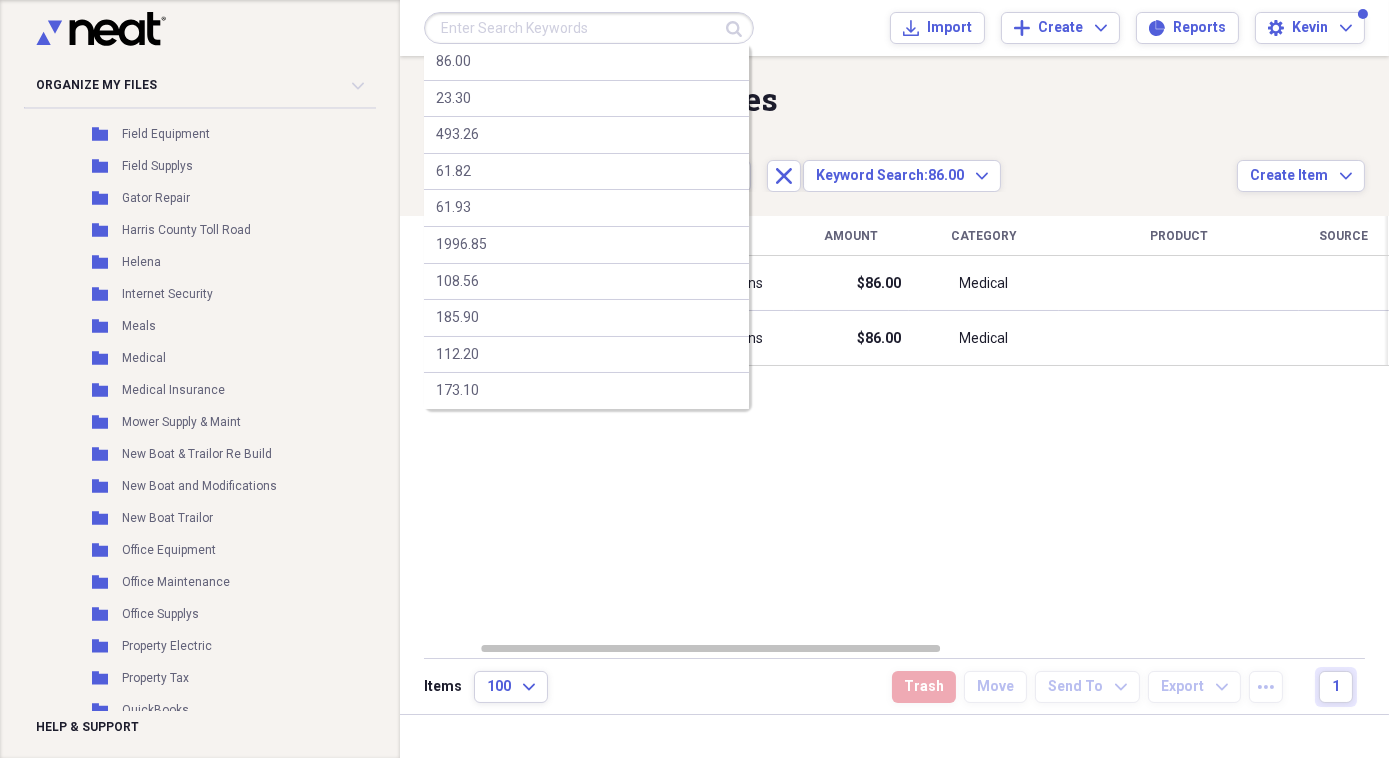 click at bounding box center (589, 28) 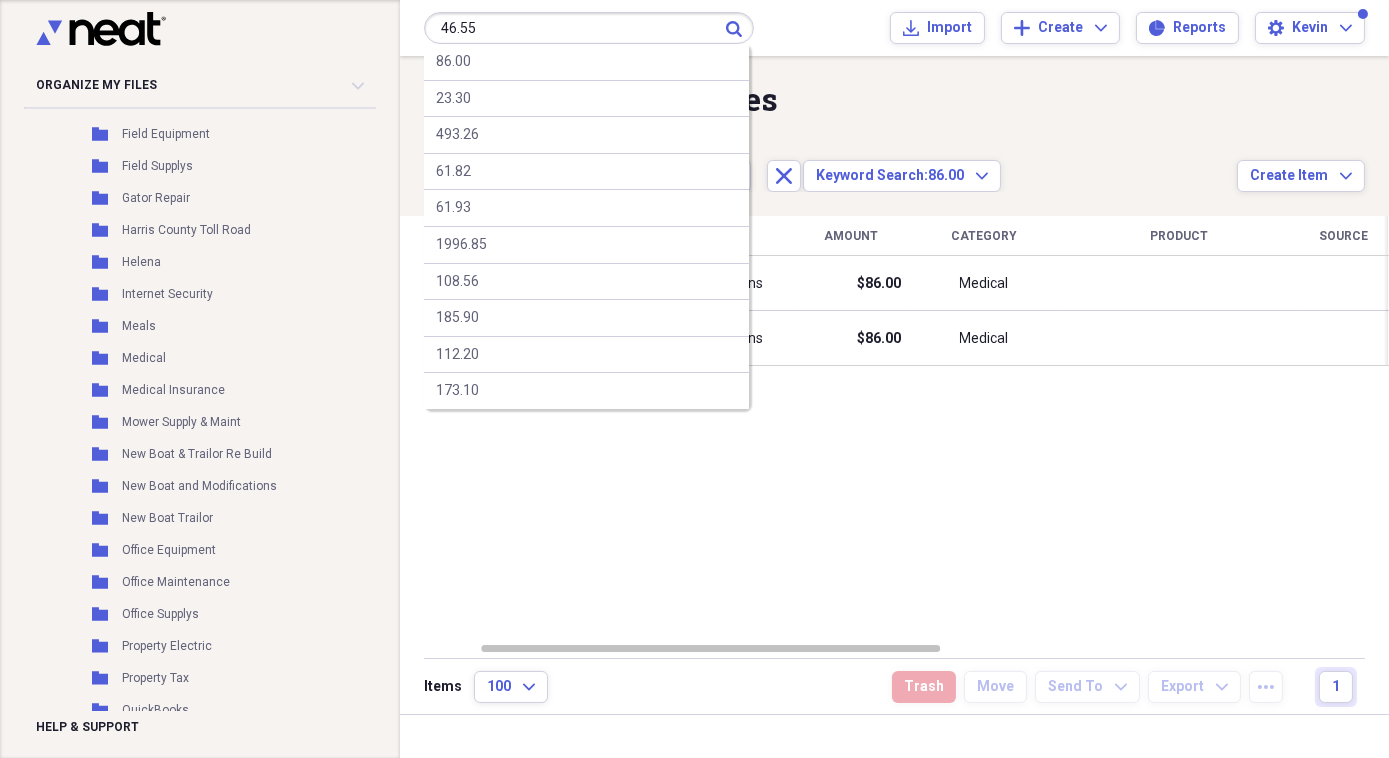 type on "46.55" 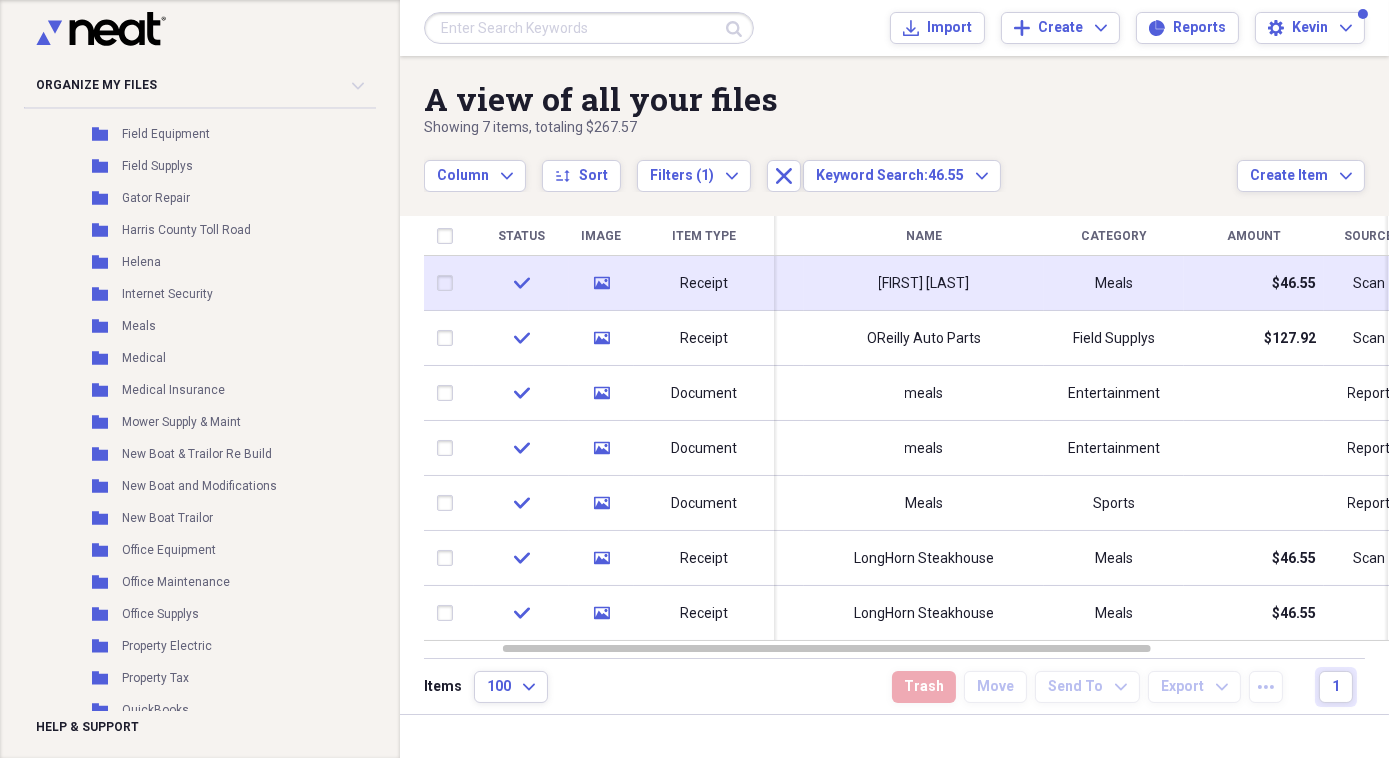 click on "[FIRST] [LAST]" at bounding box center [924, 284] 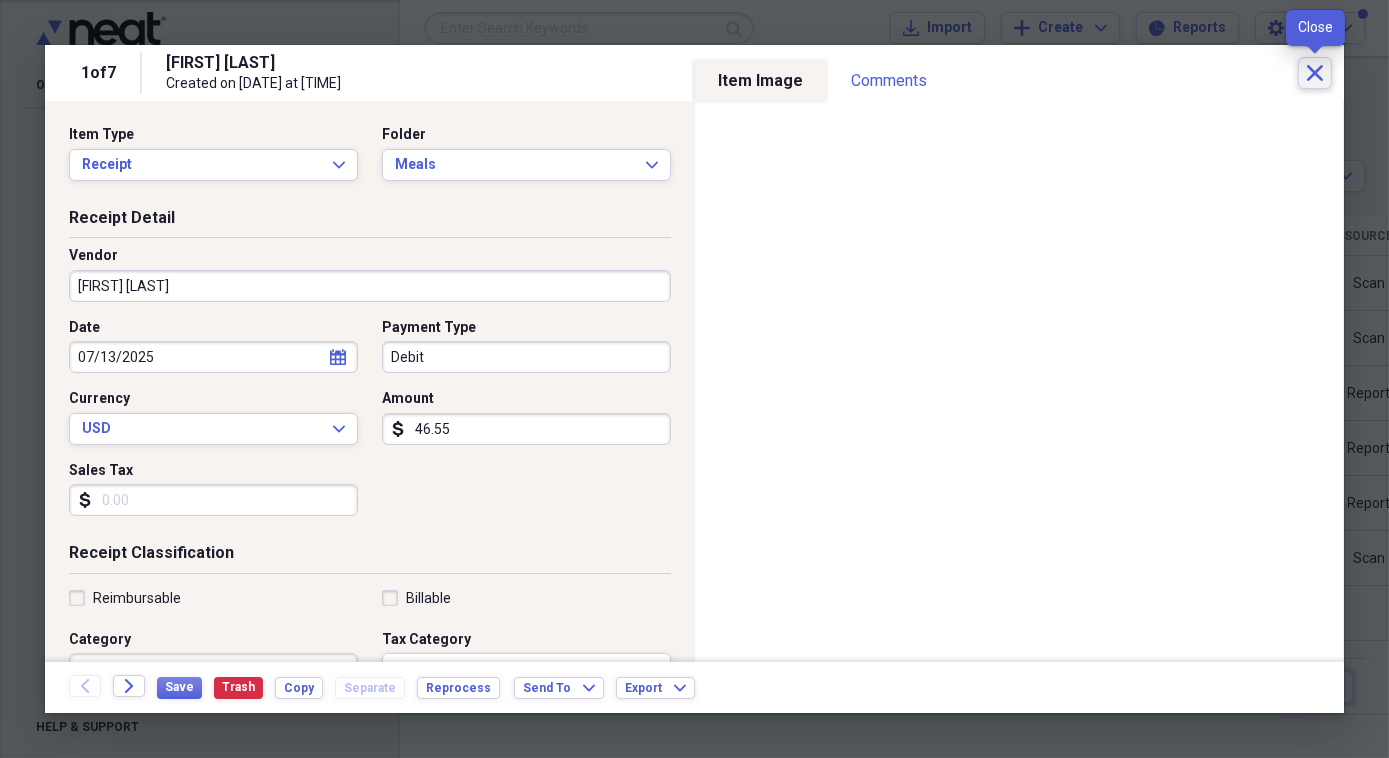 click on "Close" 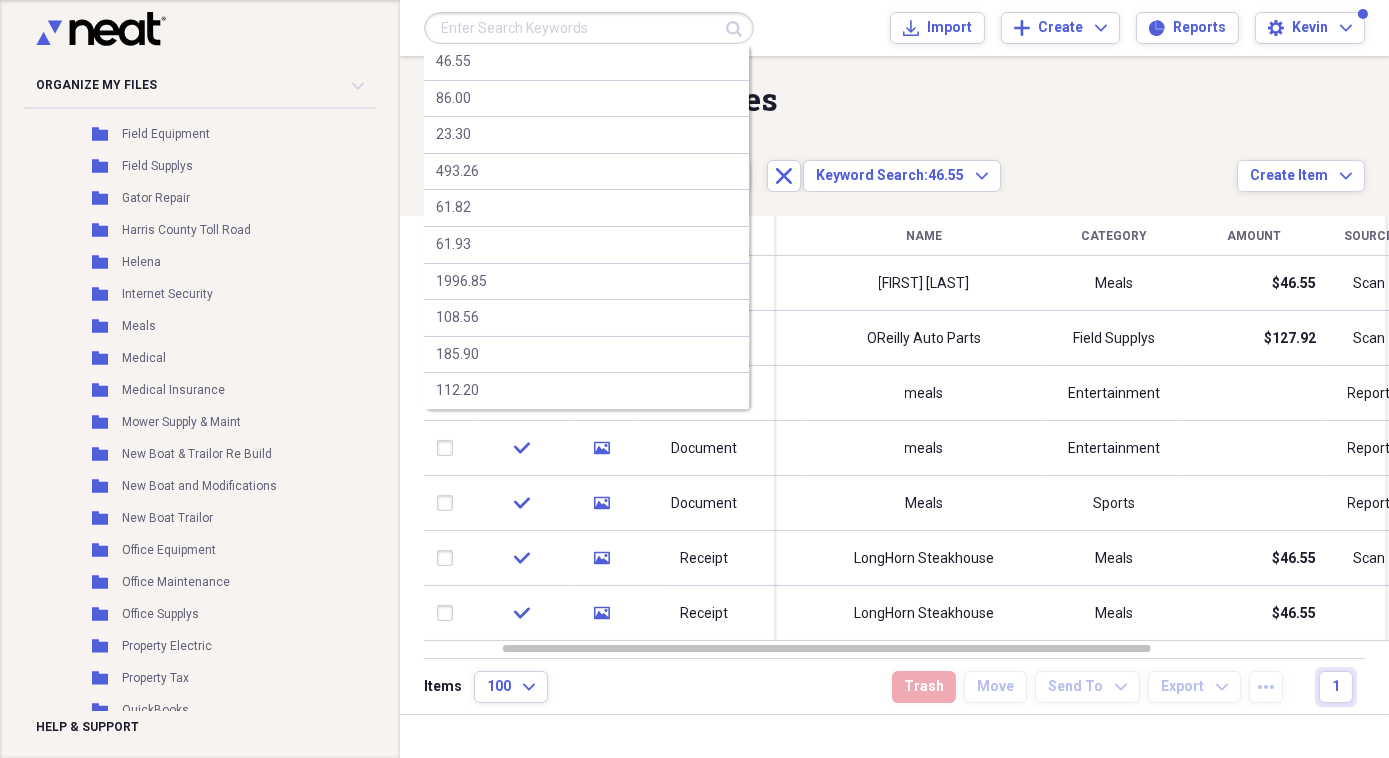 click at bounding box center [589, 28] 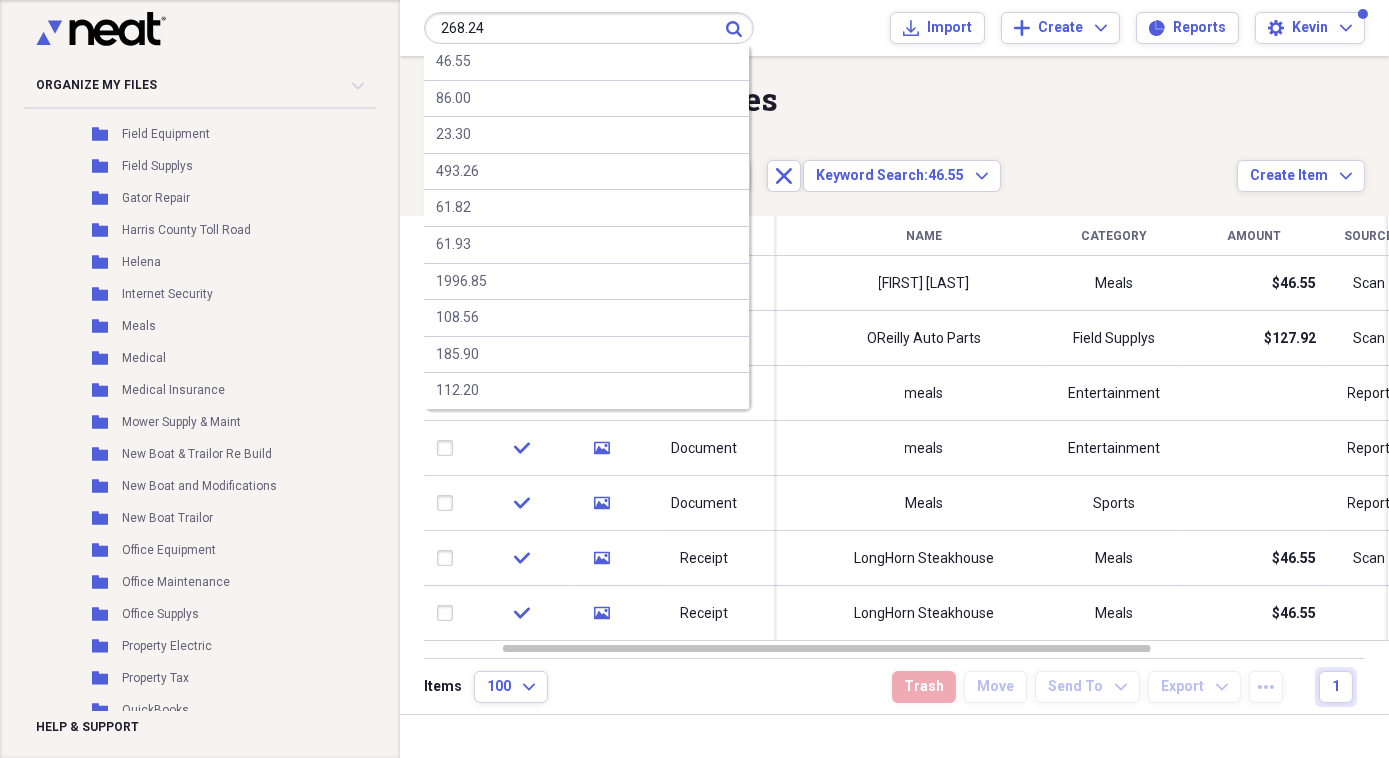 type on "268.24" 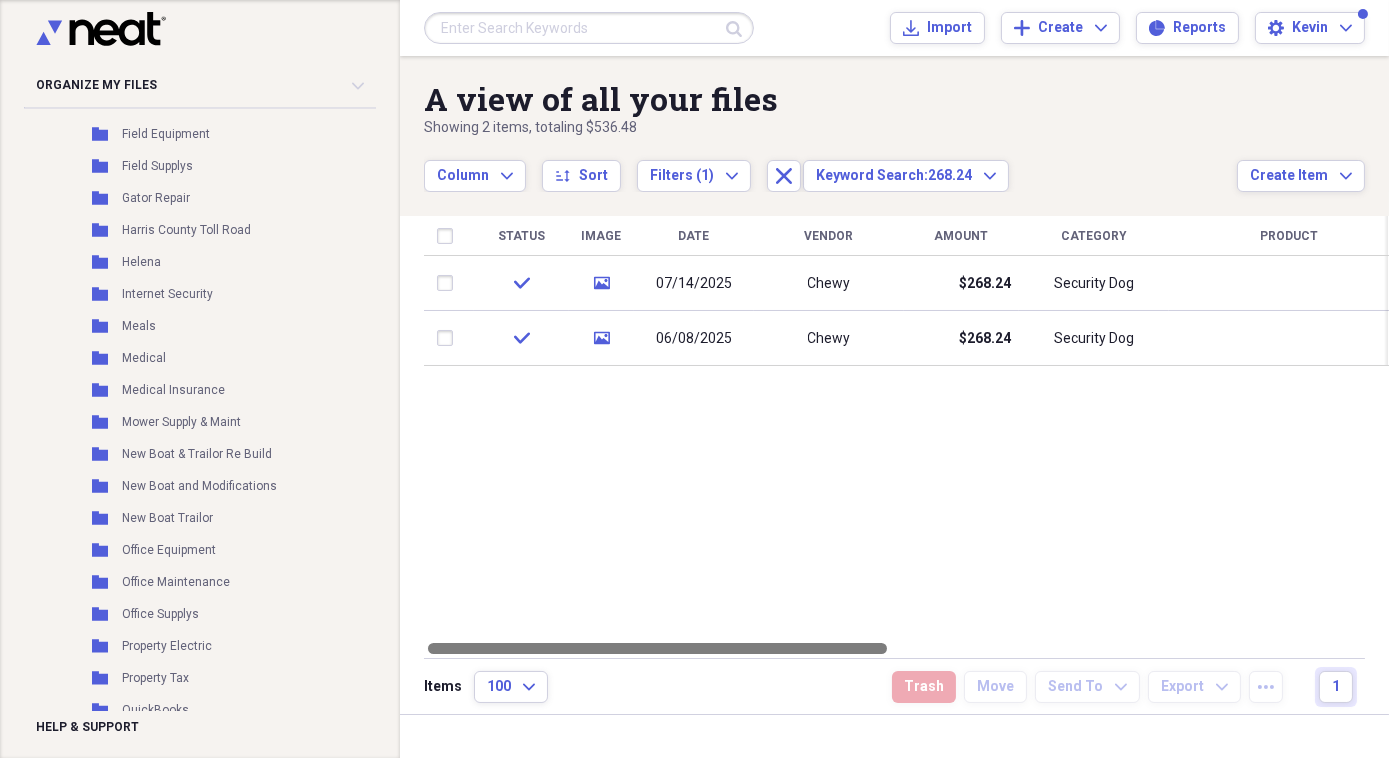 drag, startPoint x: 688, startPoint y: 645, endPoint x: 628, endPoint y: 632, distance: 61.39218 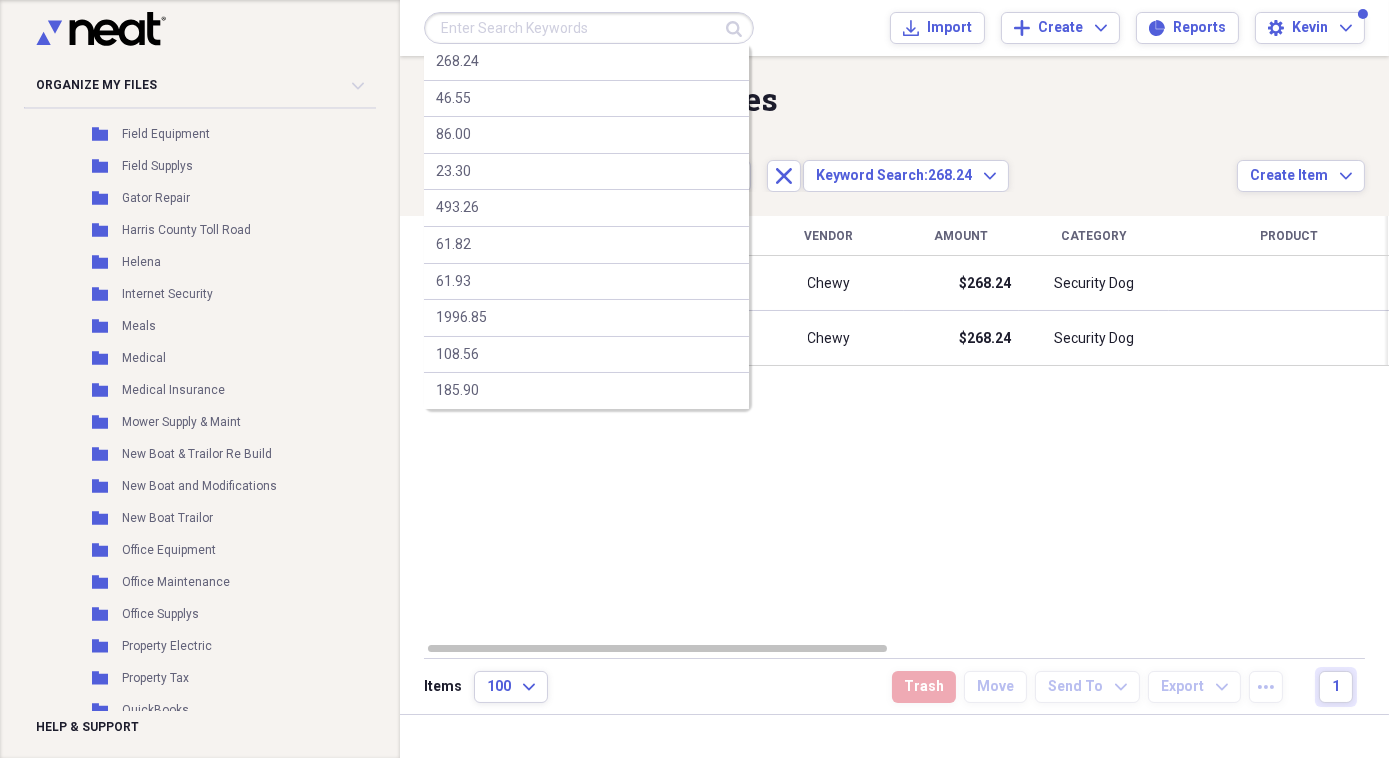 click at bounding box center (589, 28) 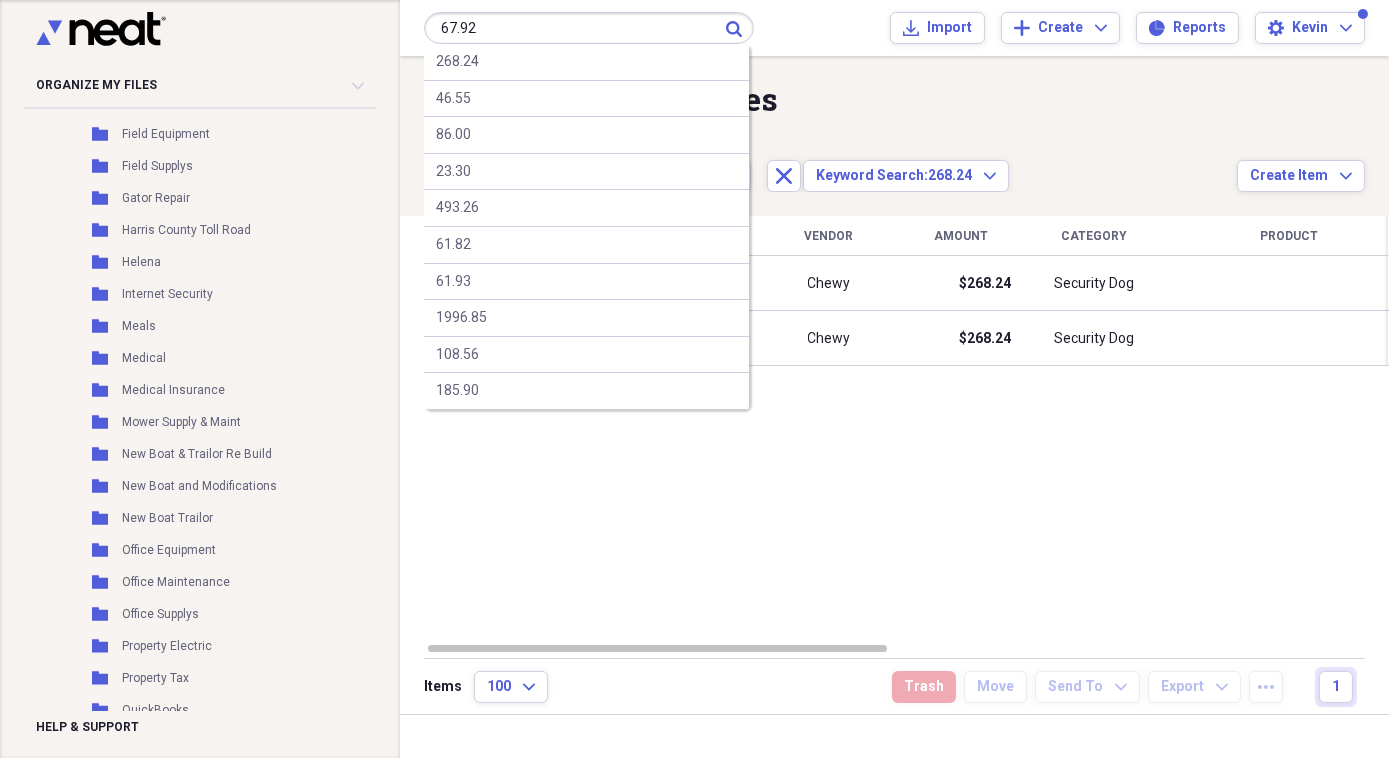 type on "67.92" 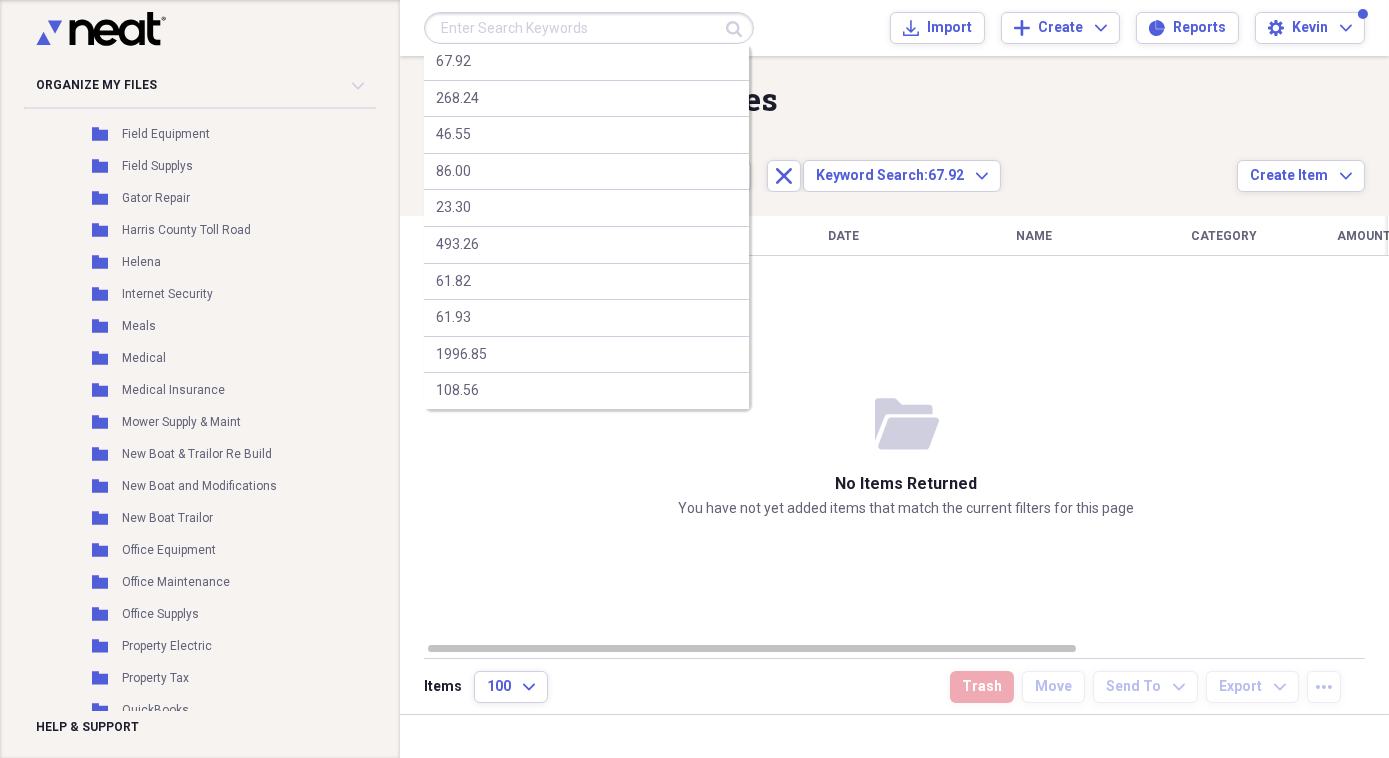 click at bounding box center [589, 28] 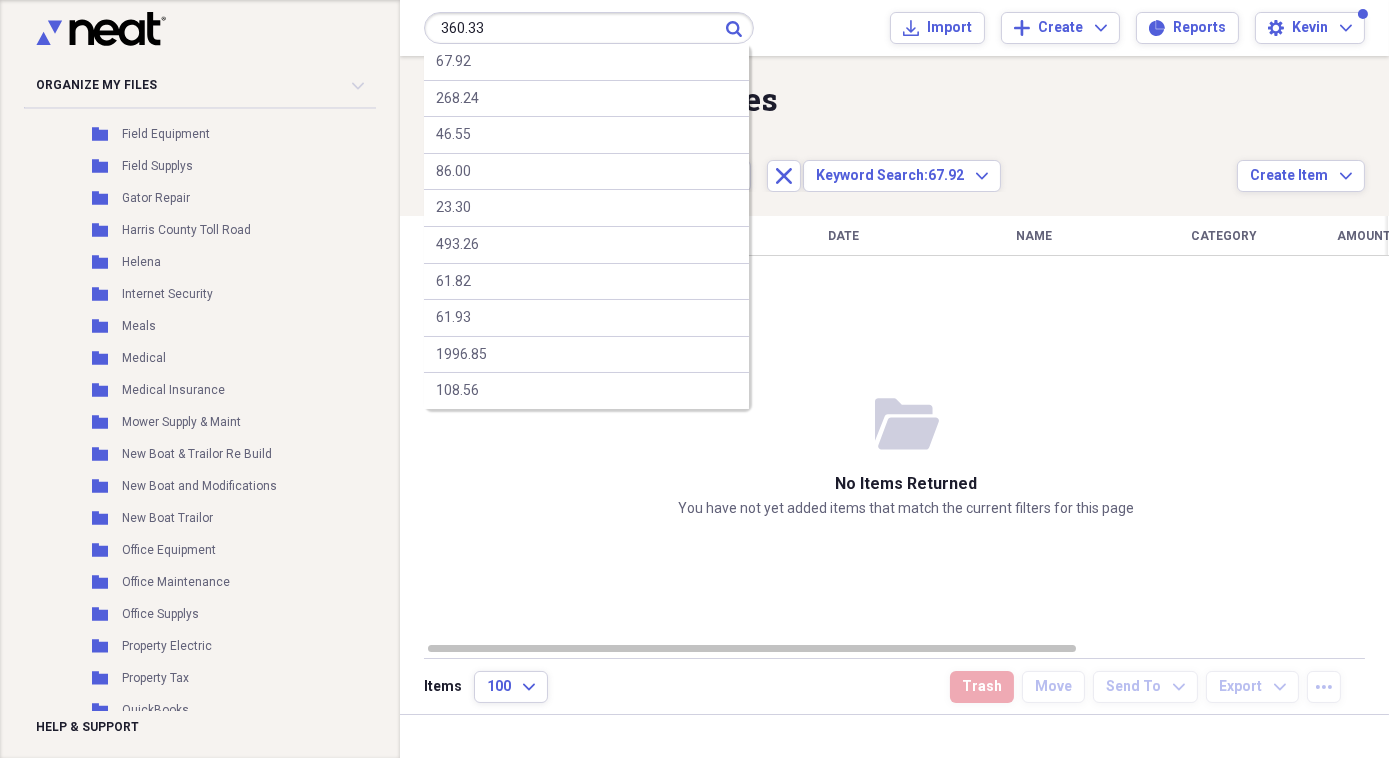 type on "360.33" 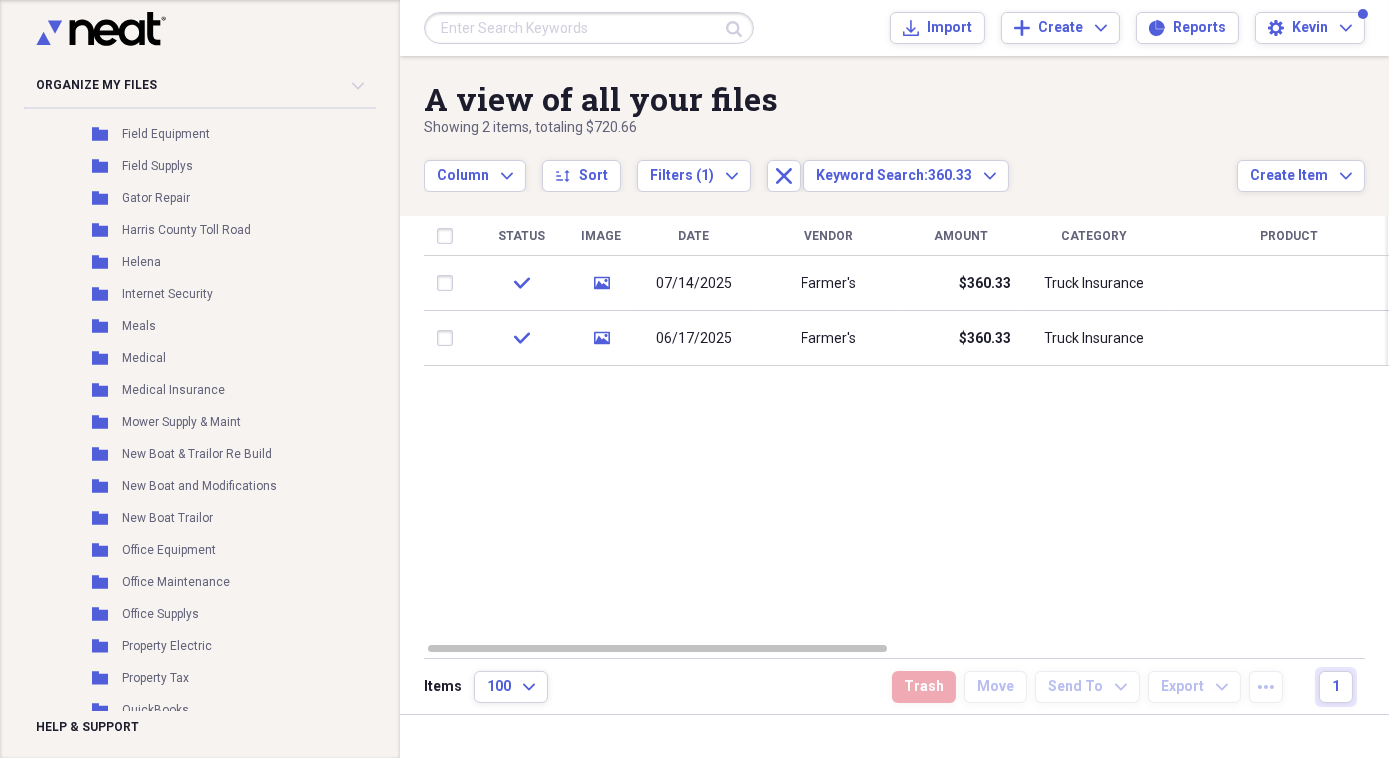 click at bounding box center [589, 28] 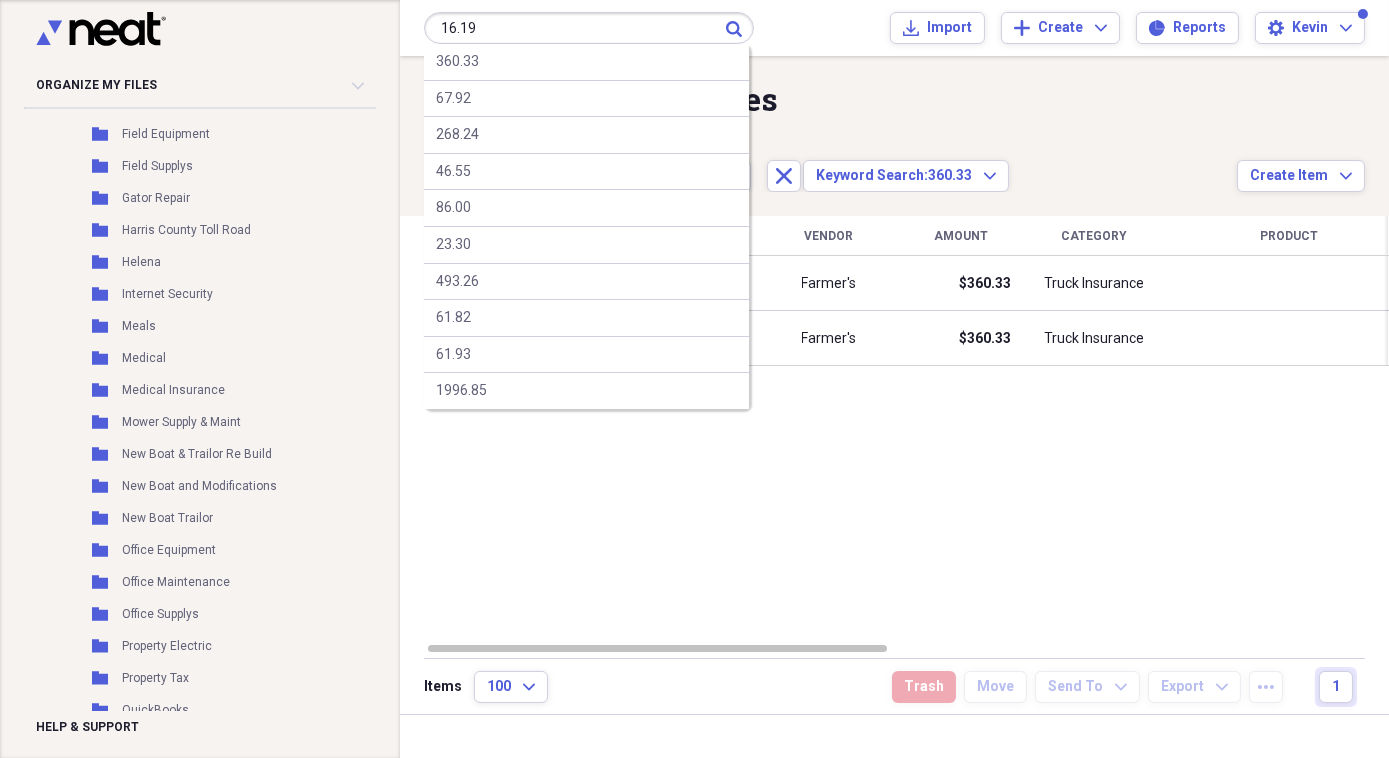 type on "16.19" 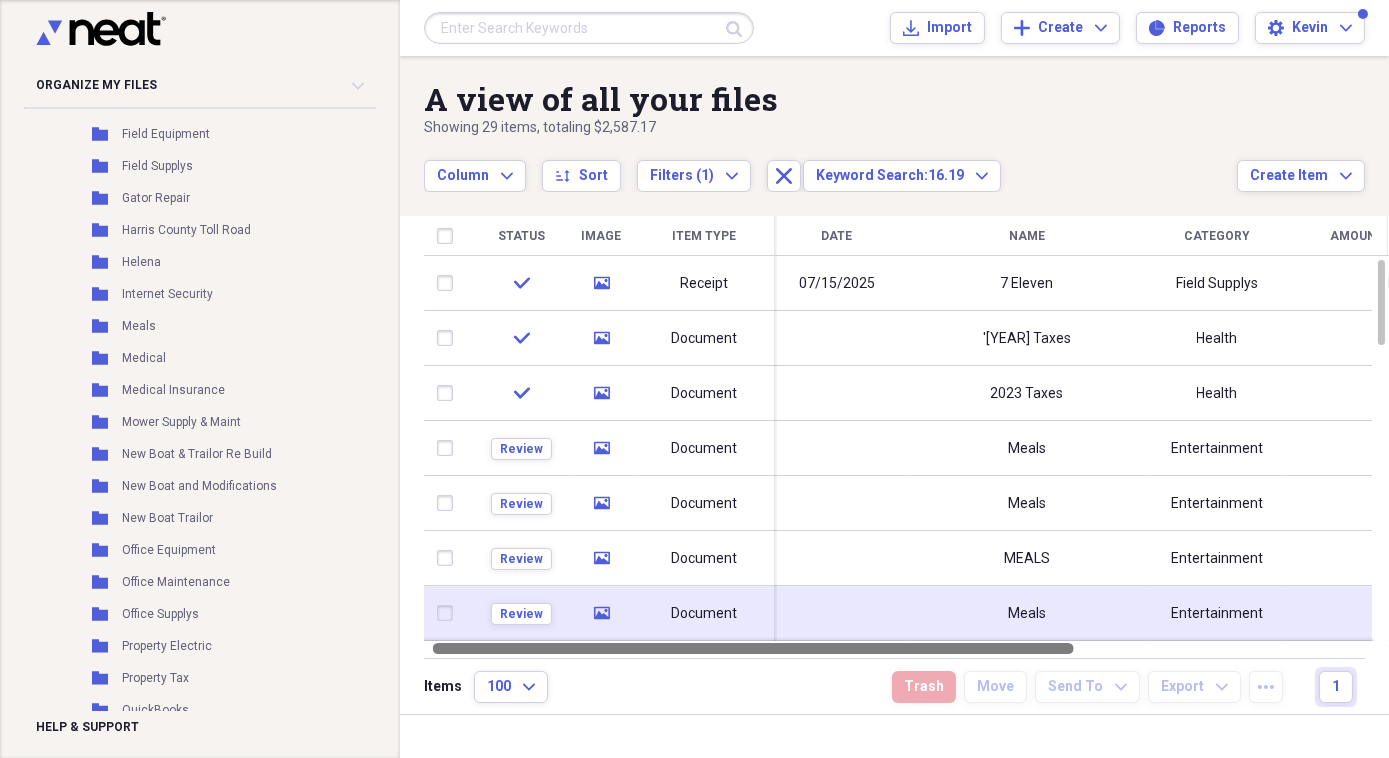 drag, startPoint x: 874, startPoint y: 647, endPoint x: 872, endPoint y: 636, distance: 11.18034 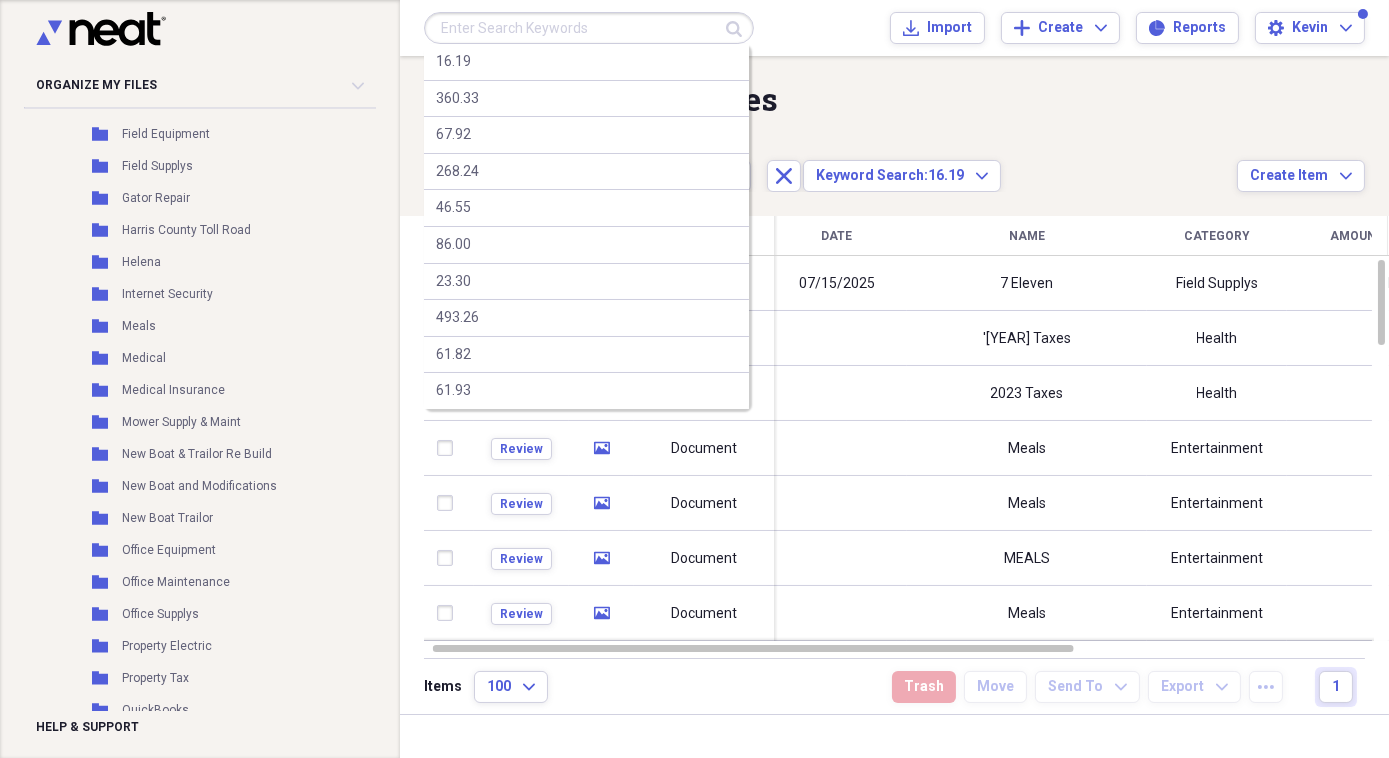 click at bounding box center (589, 28) 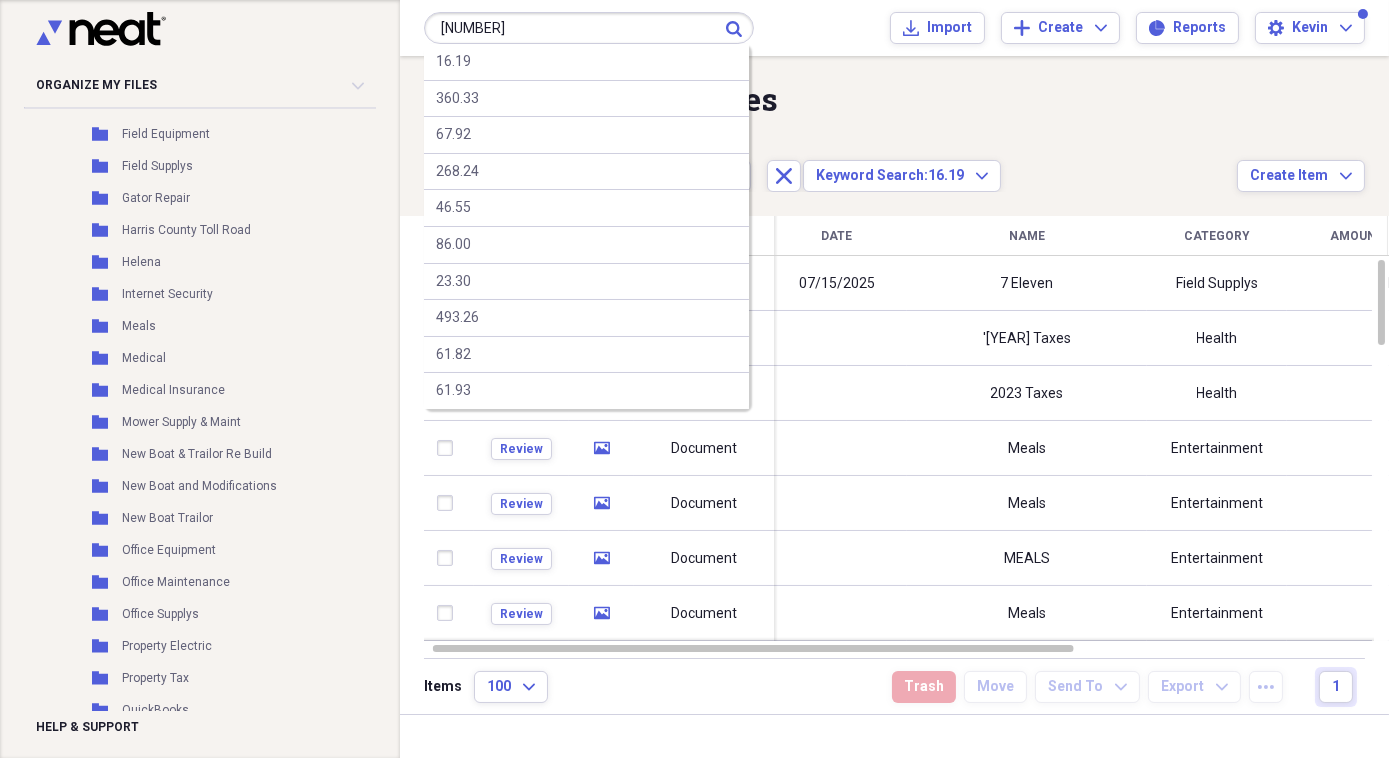 type on "[NUMBER]" 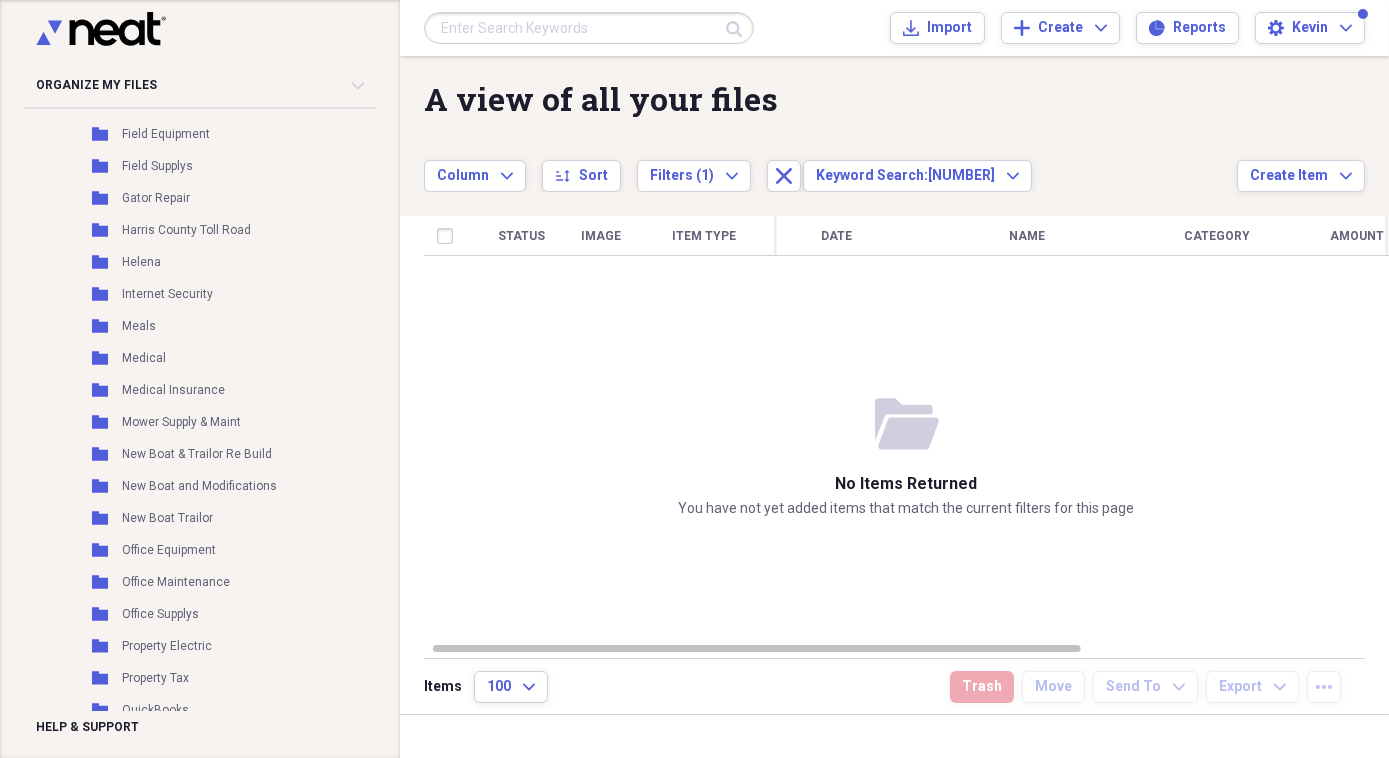 click at bounding box center [589, 28] 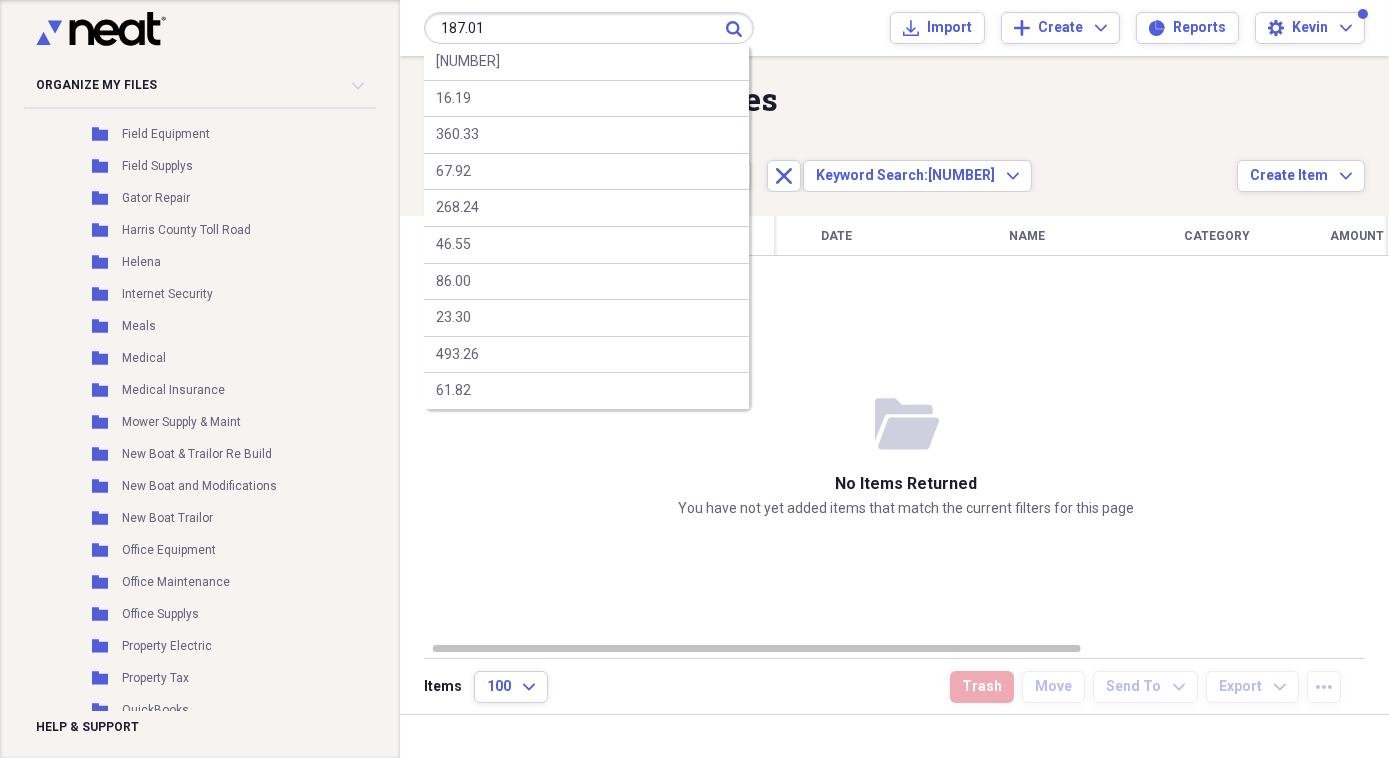 type on "187.01" 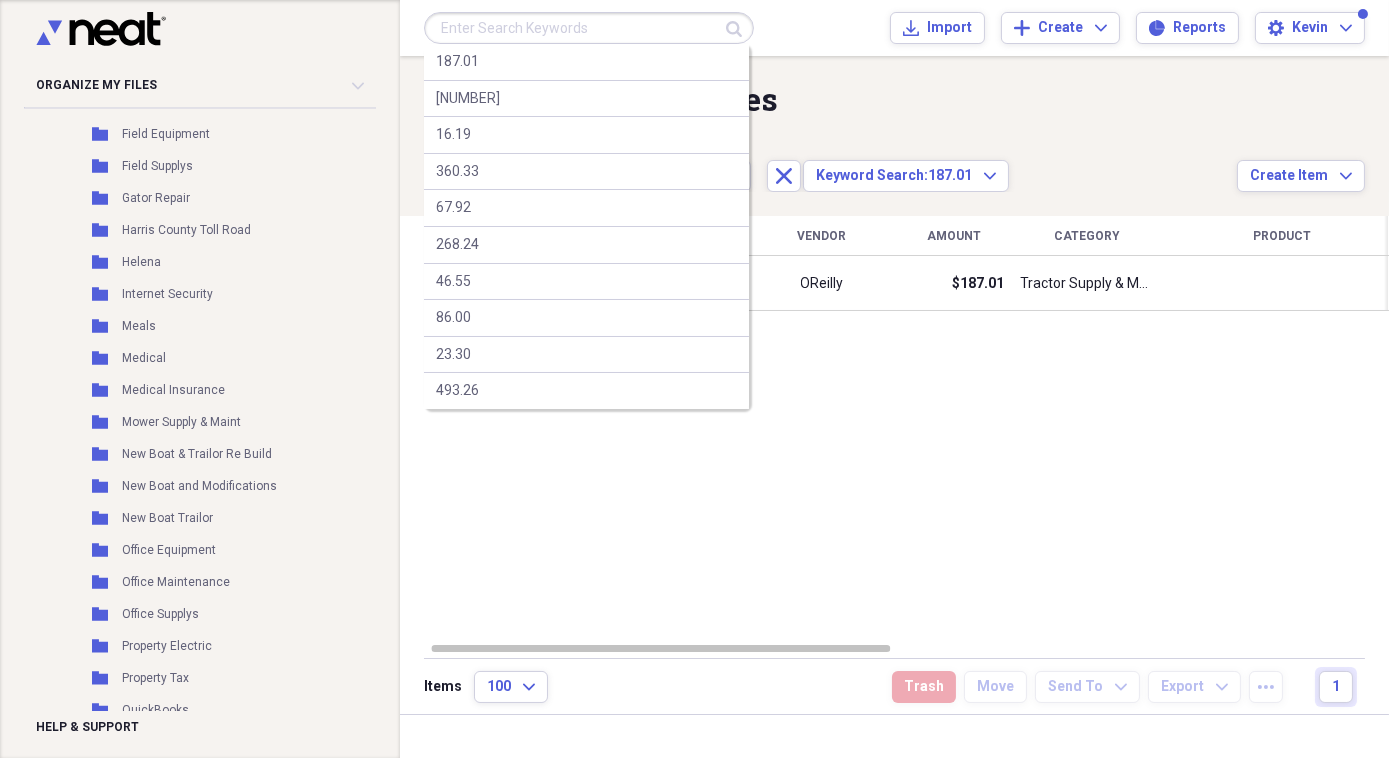 click at bounding box center [589, 28] 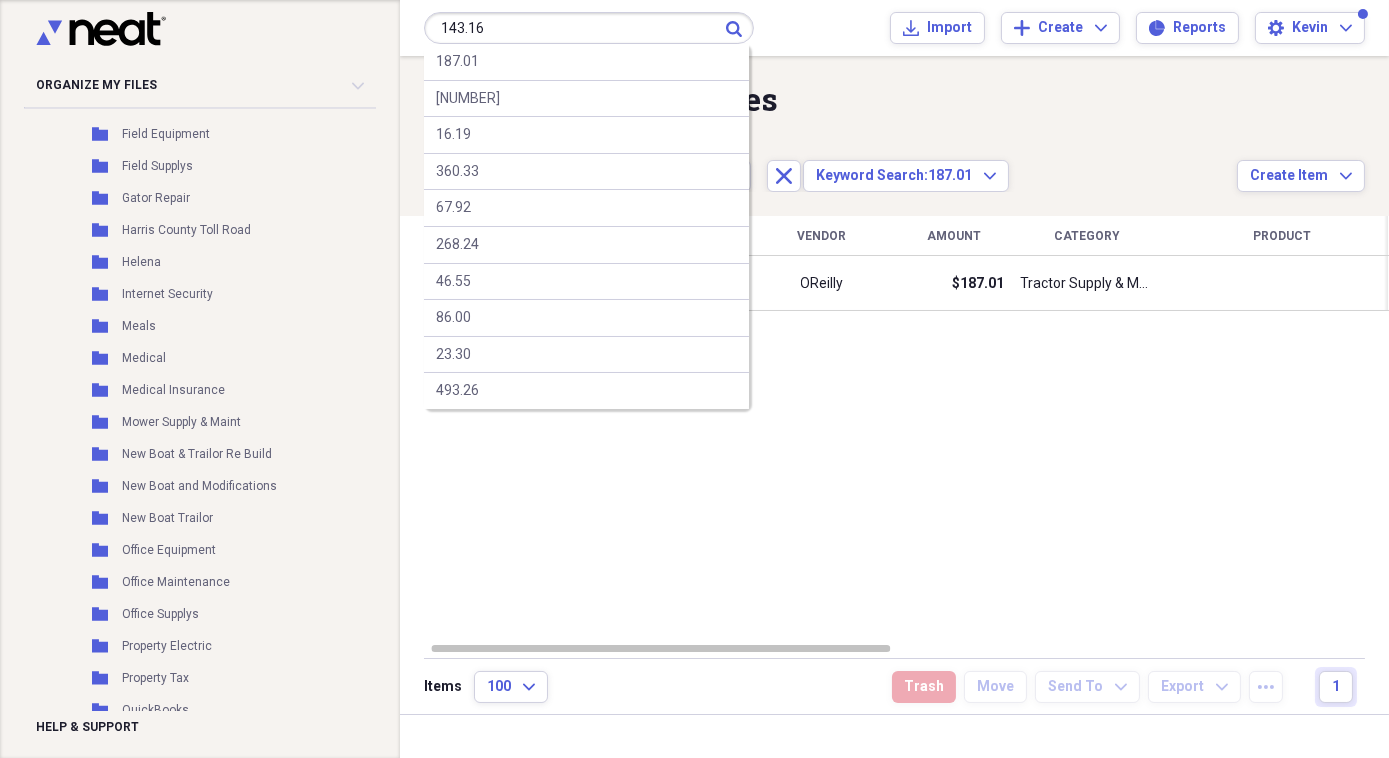 type on "143.16" 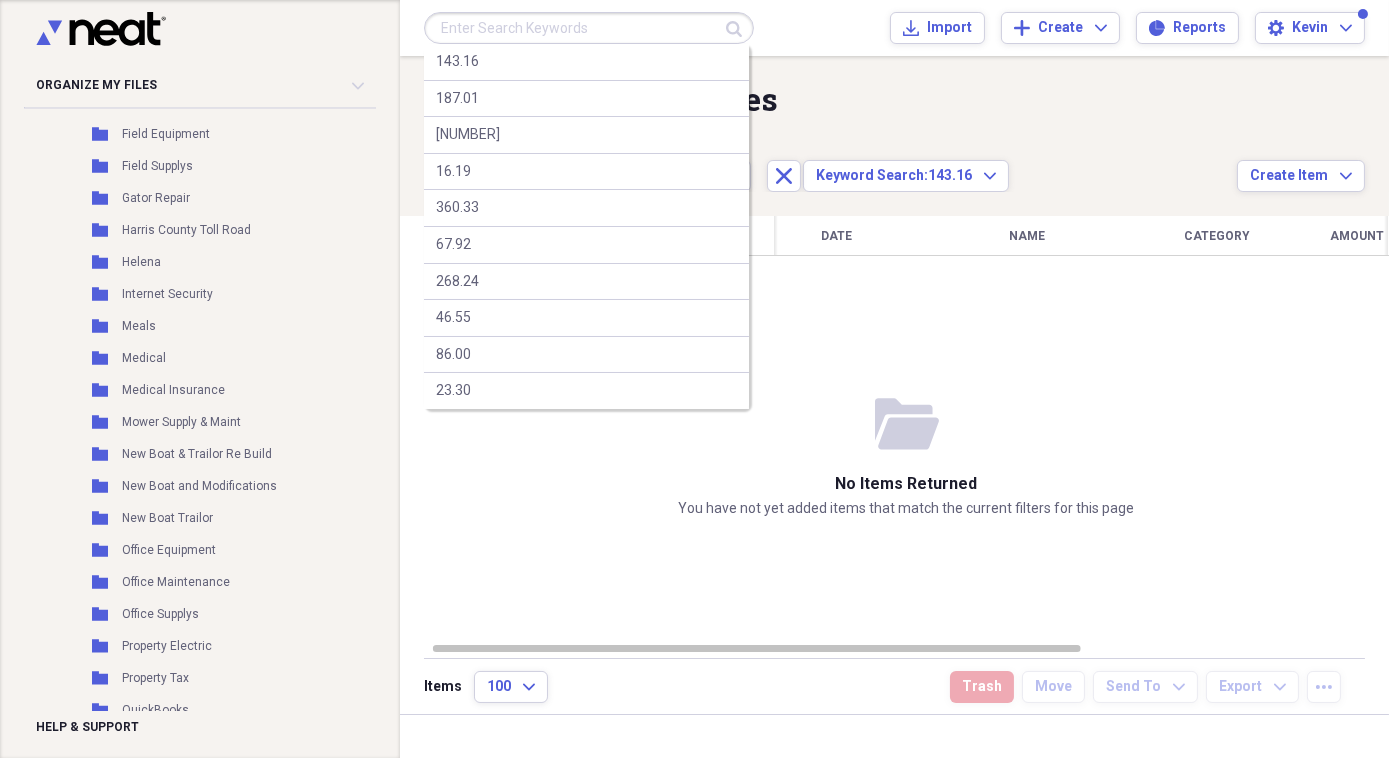 click at bounding box center [589, 28] 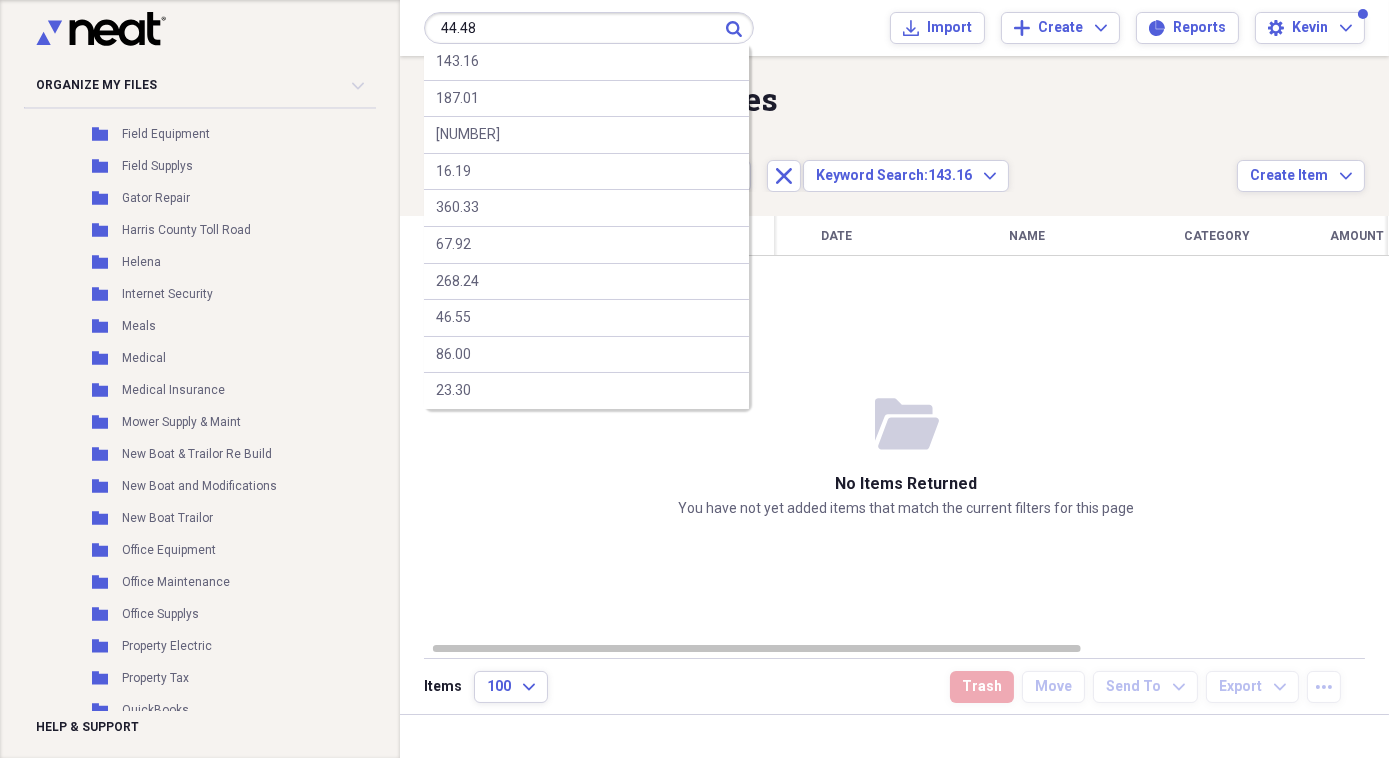 type on "44.48" 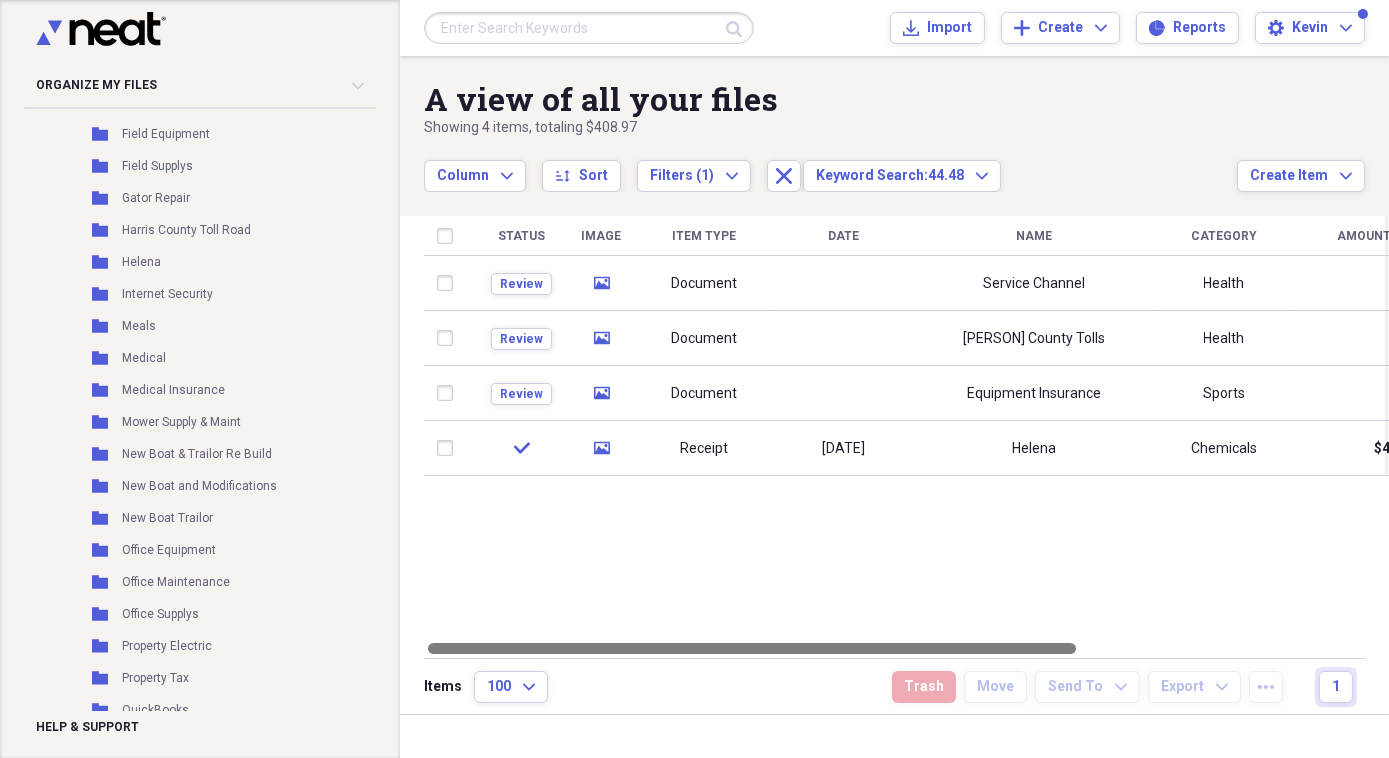 drag, startPoint x: 794, startPoint y: 648, endPoint x: 746, endPoint y: 630, distance: 51.264023 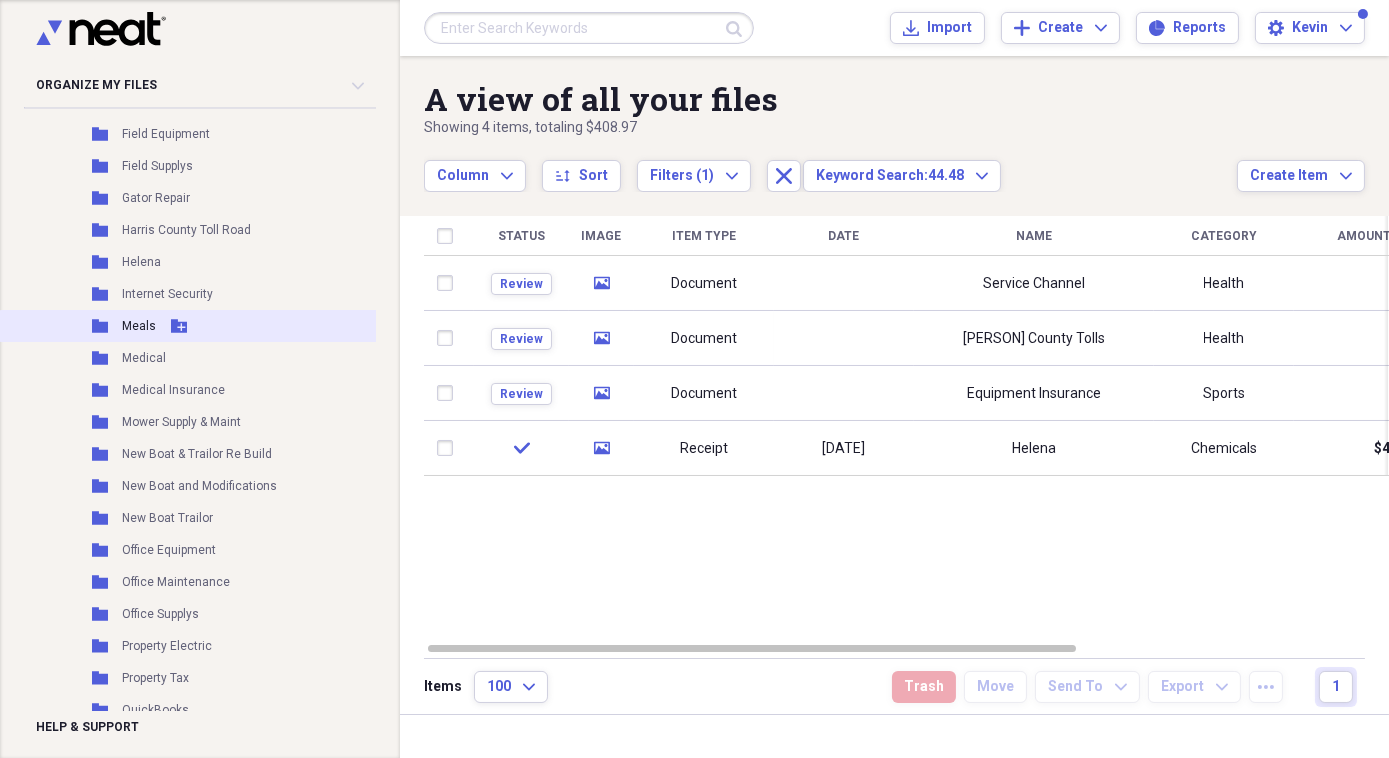 click on "Folder Meals Add Folder" at bounding box center [223, 326] 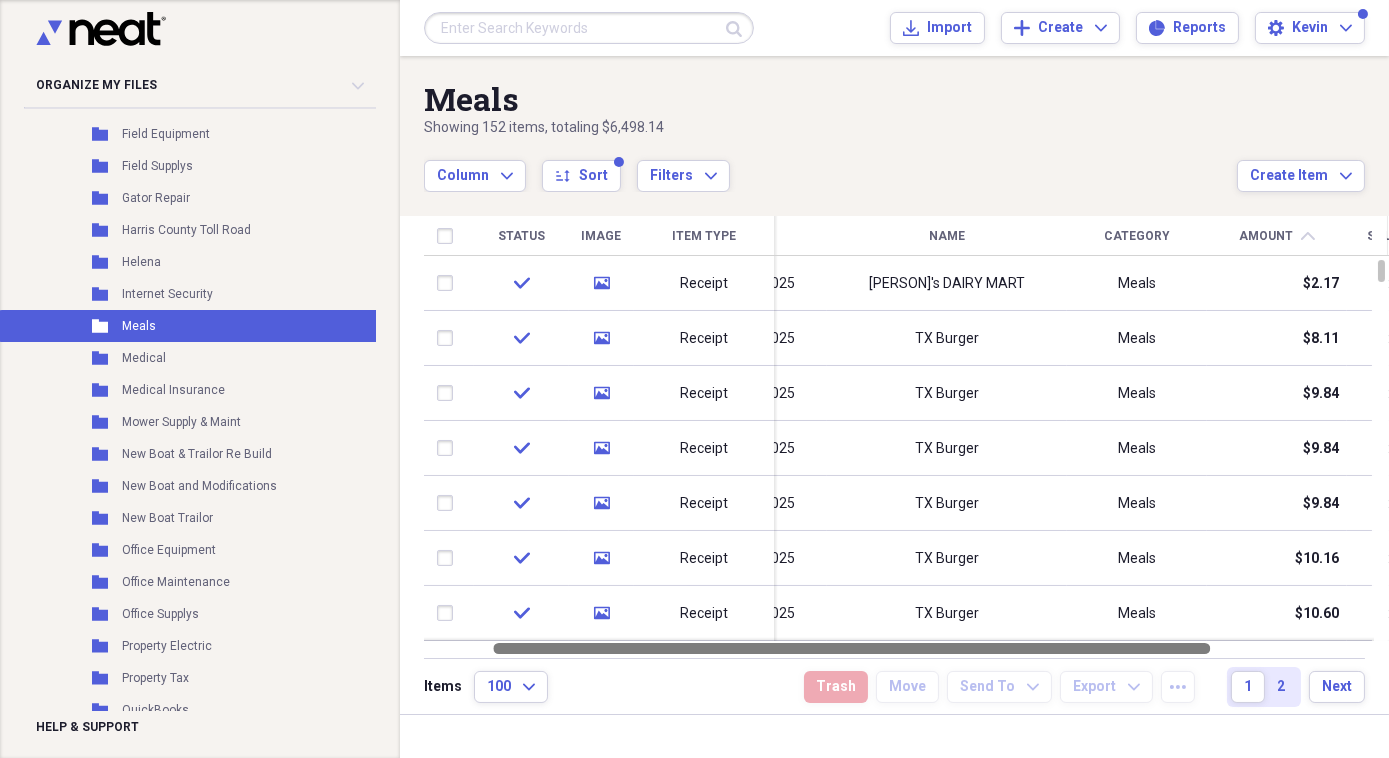 drag, startPoint x: 1067, startPoint y: 644, endPoint x: 1134, endPoint y: 649, distance: 67.18631 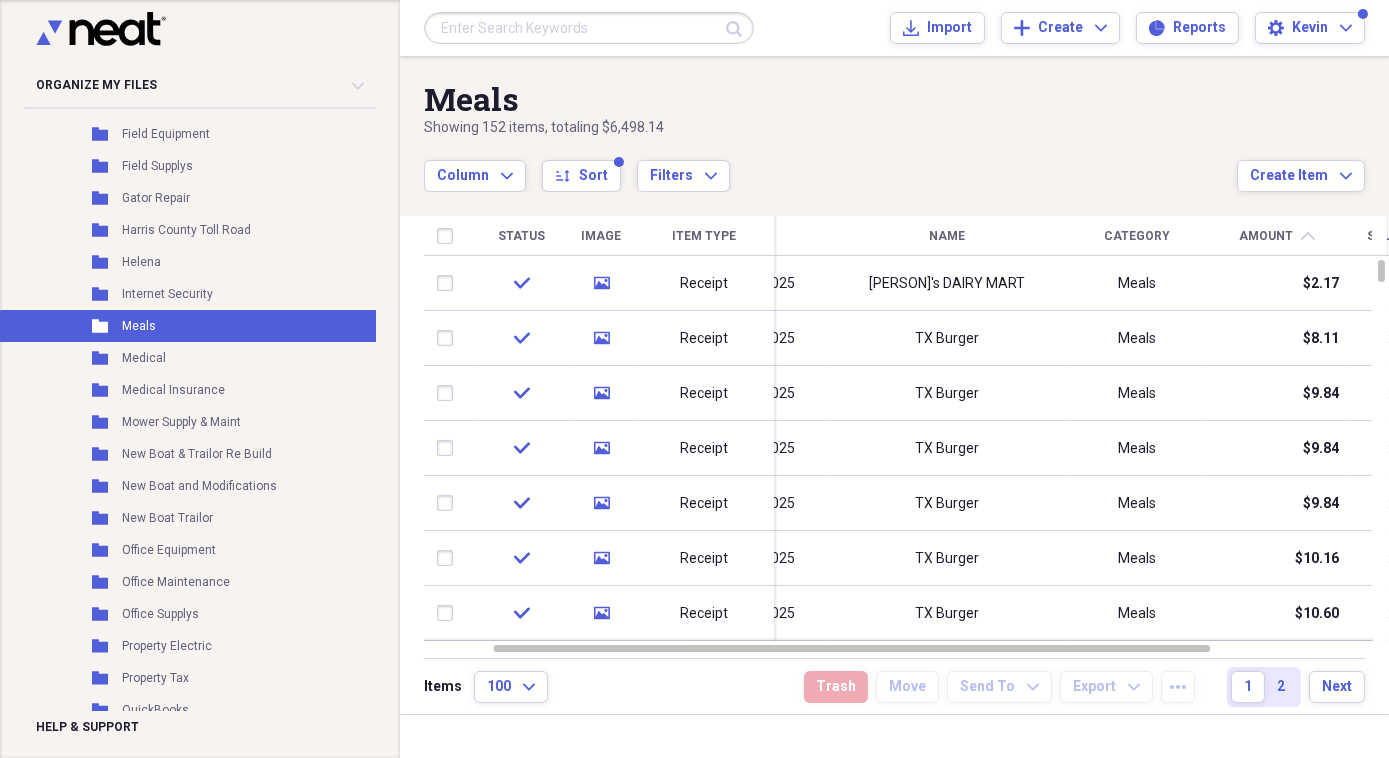 click on "2" at bounding box center (1281, 687) 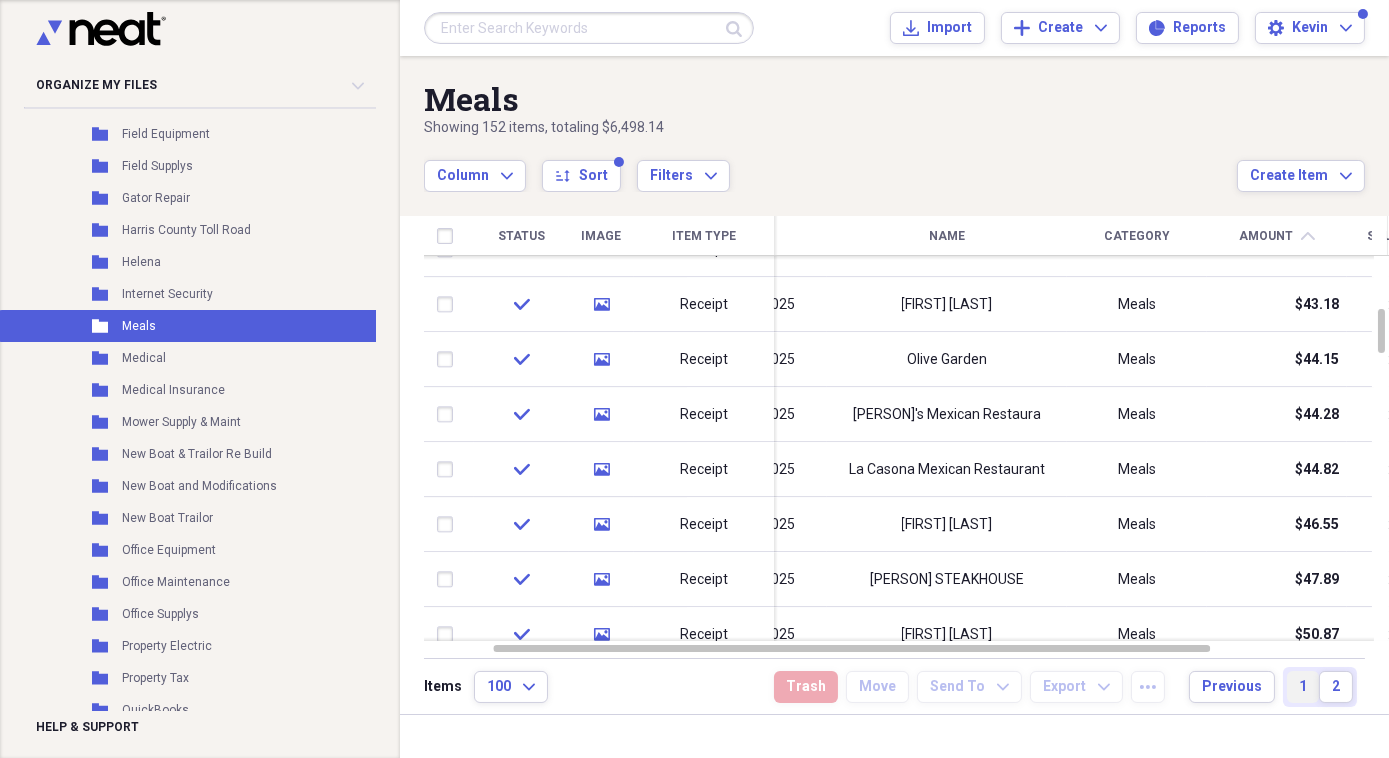 click on "1" at bounding box center (1303, 687) 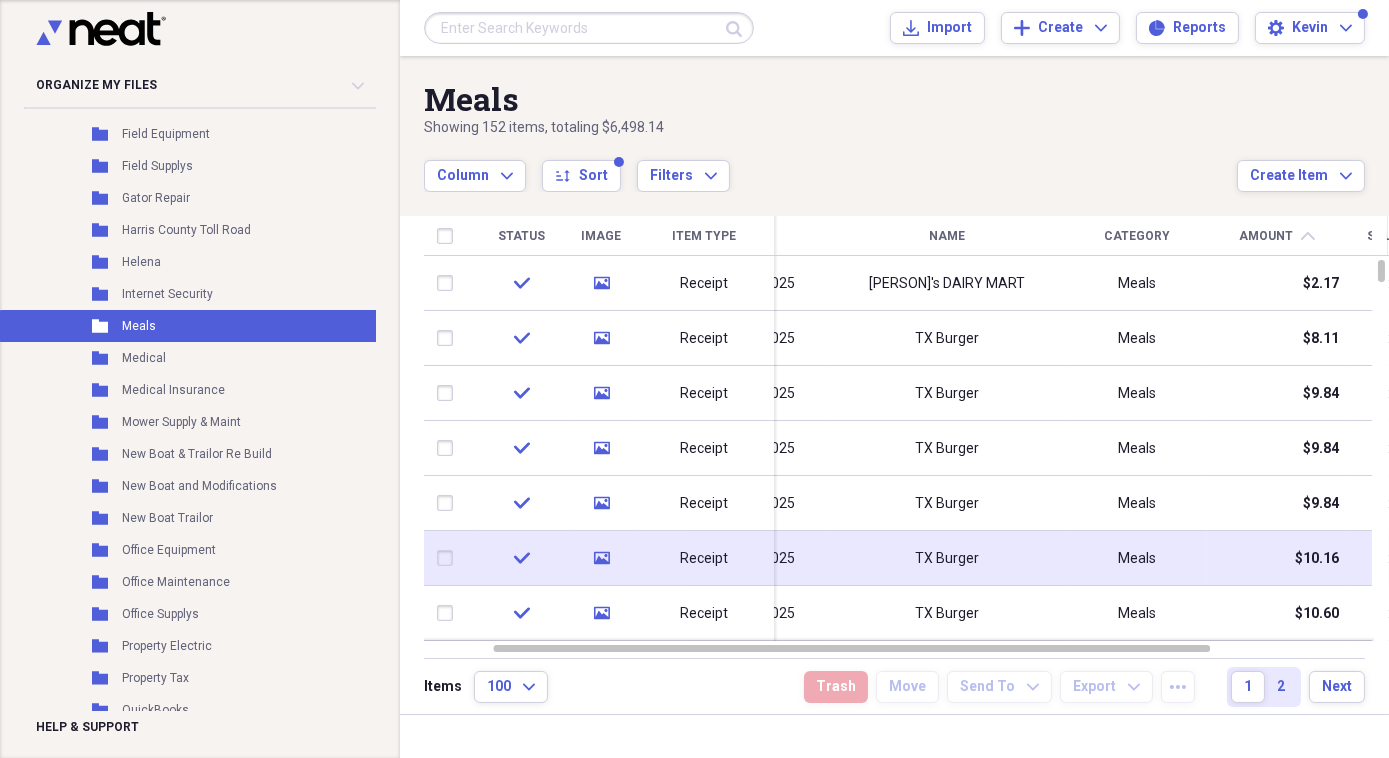 click on "$10.16" at bounding box center [1317, 559] 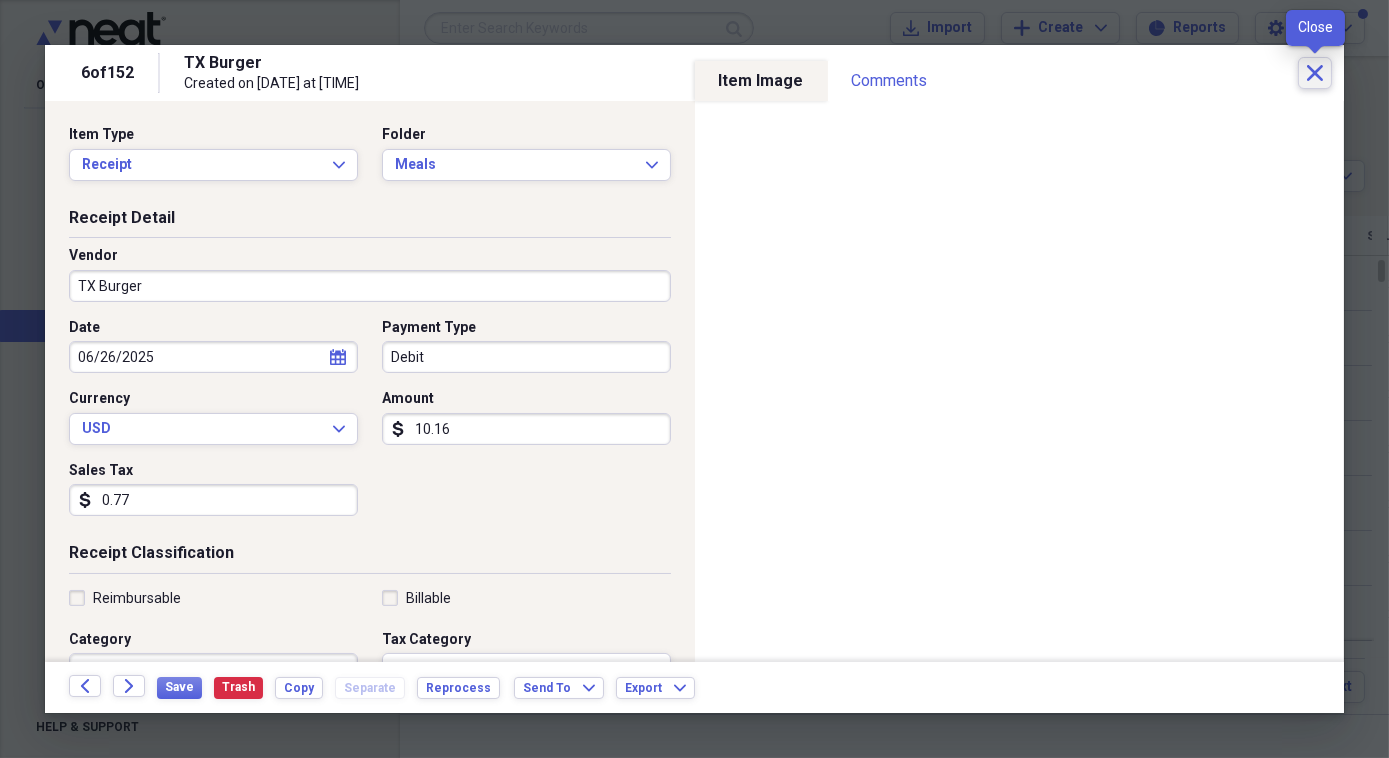 click 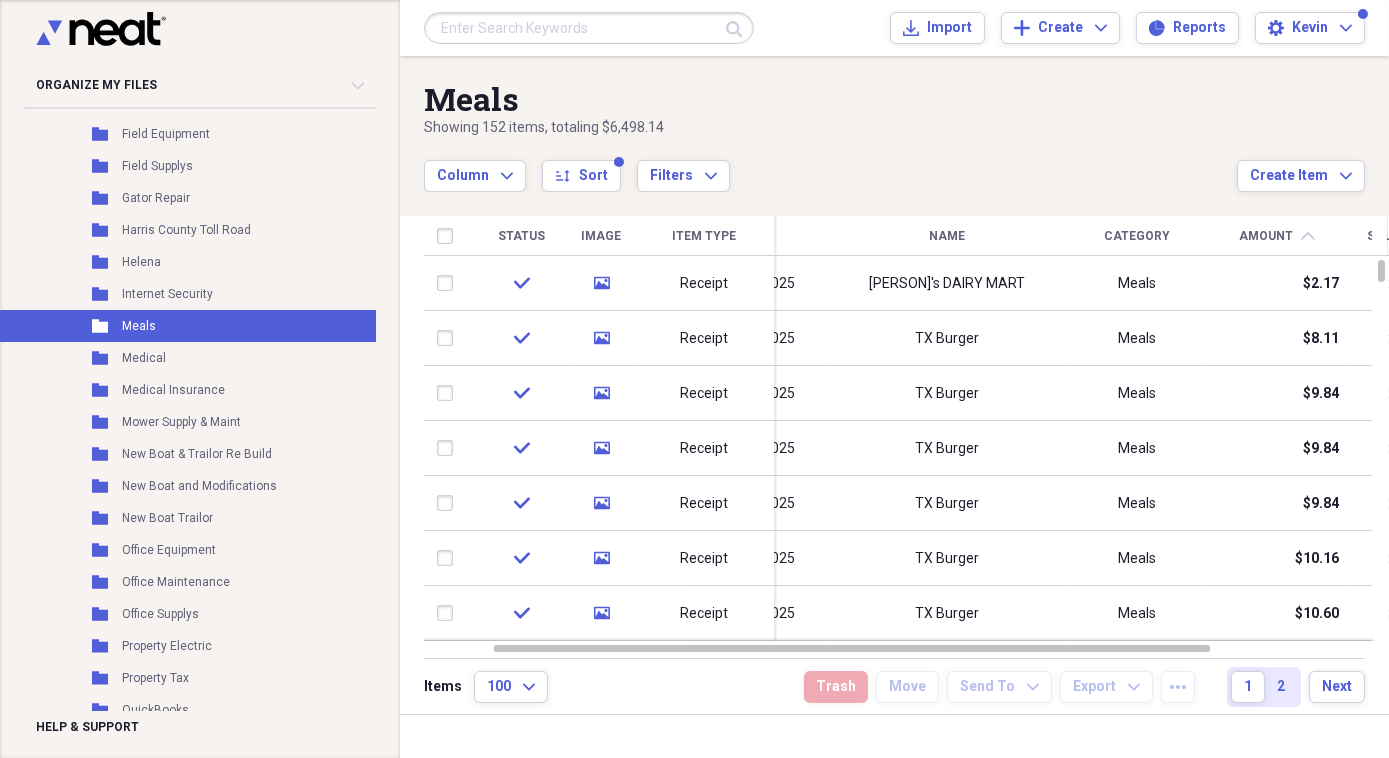 click at bounding box center (589, 28) 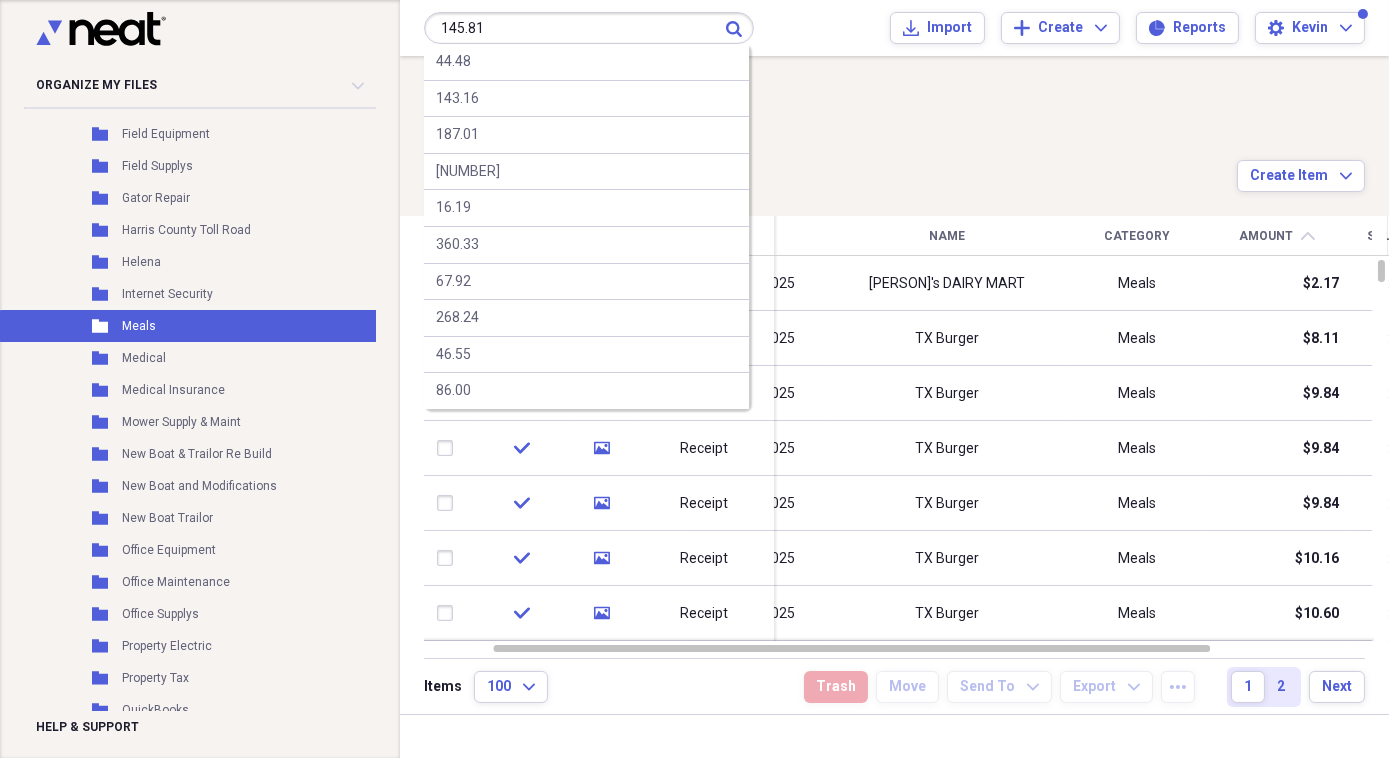type on "145.81" 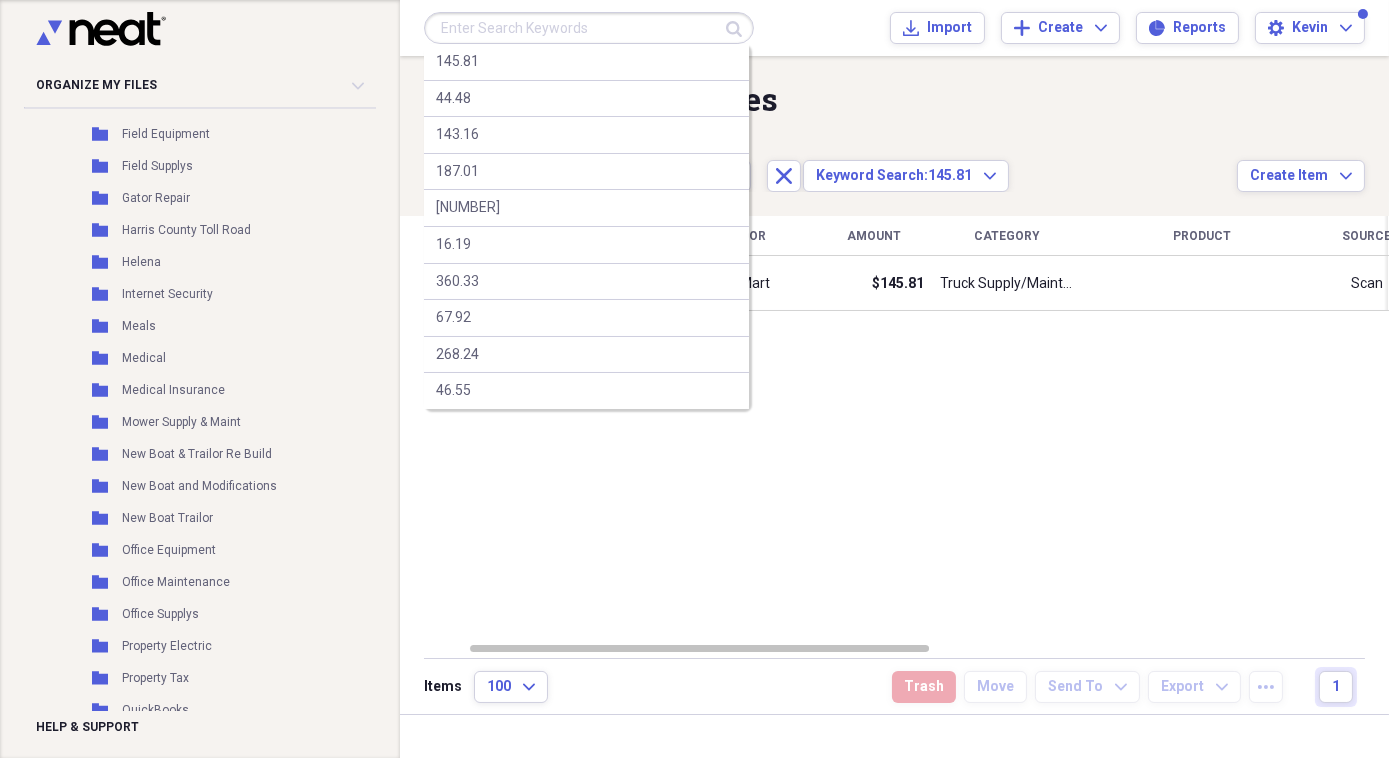 click at bounding box center [589, 28] 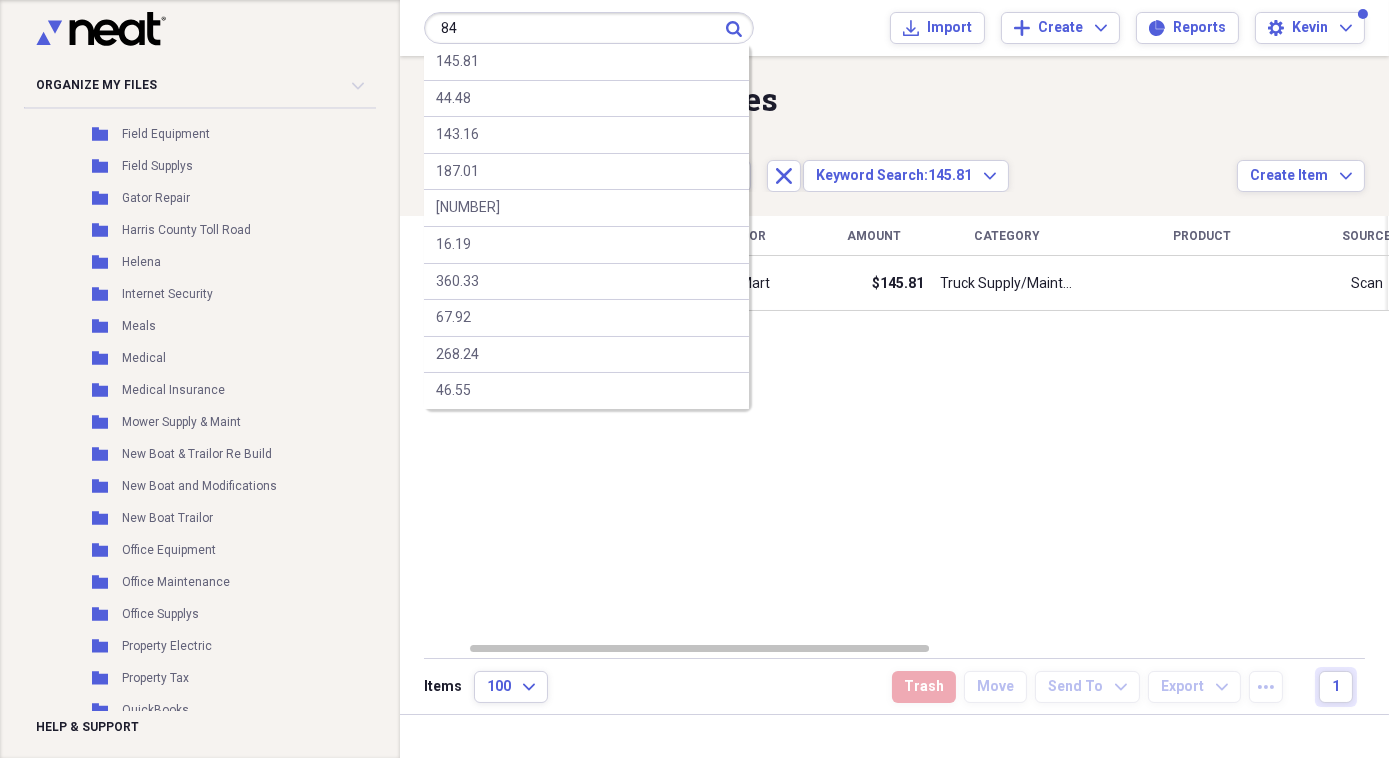 click on "84" at bounding box center [589, 28] 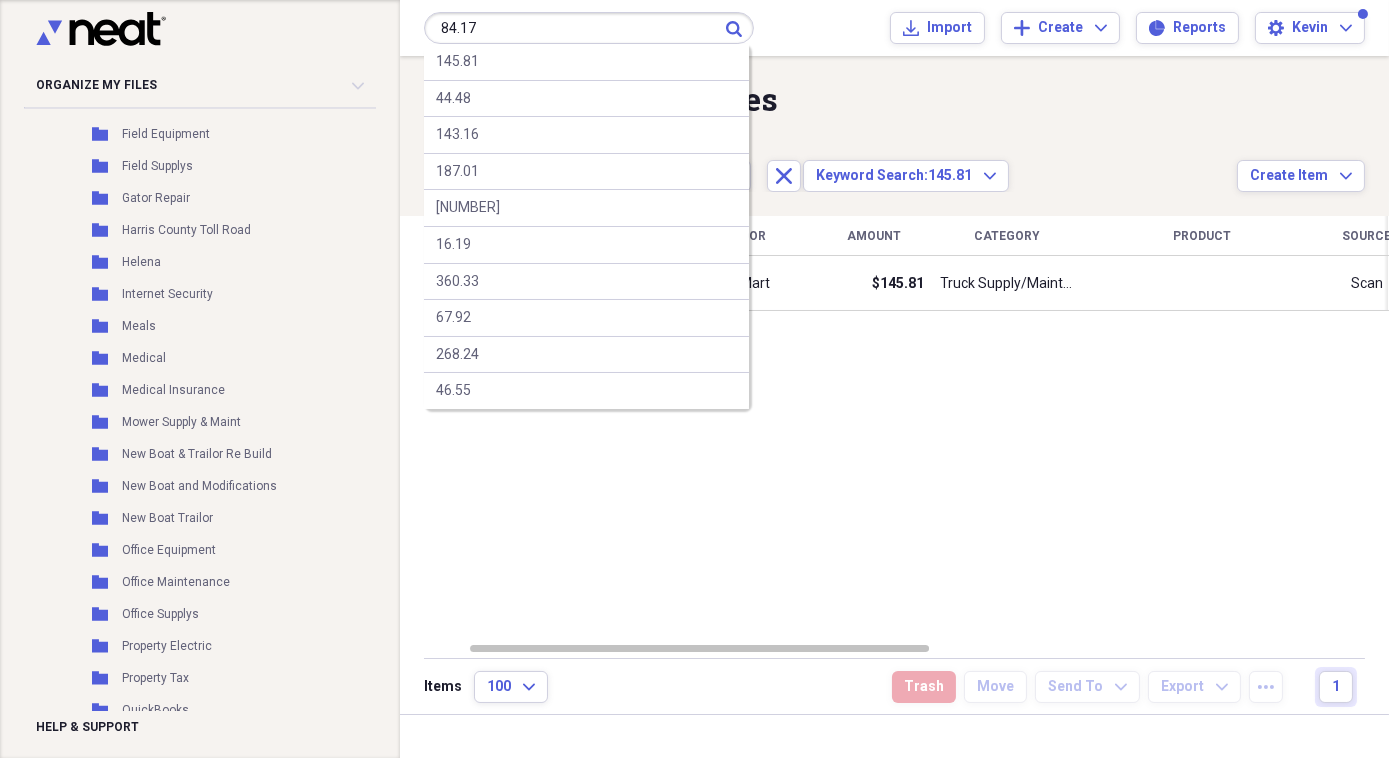 type on "84.17" 